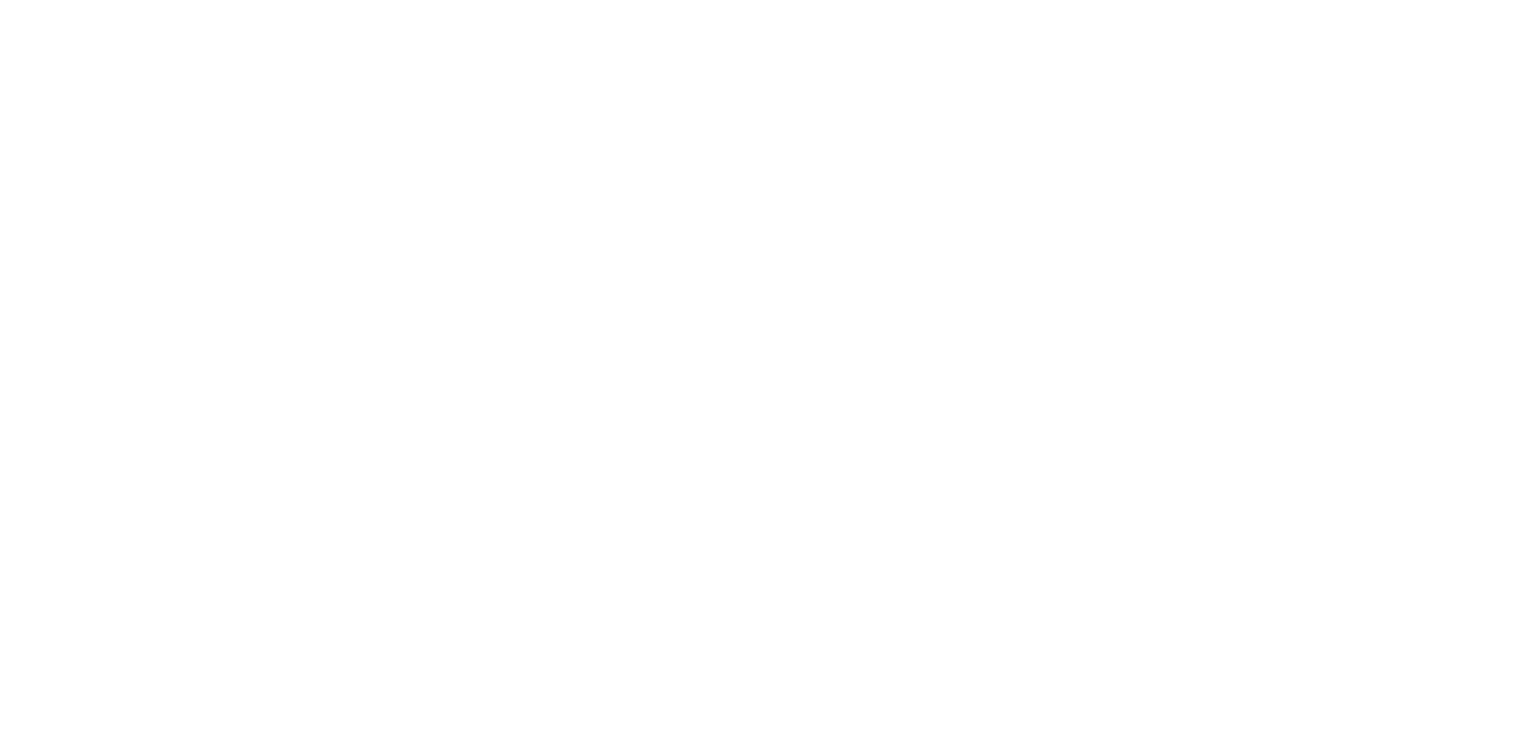 scroll, scrollTop: 0, scrollLeft: 0, axis: both 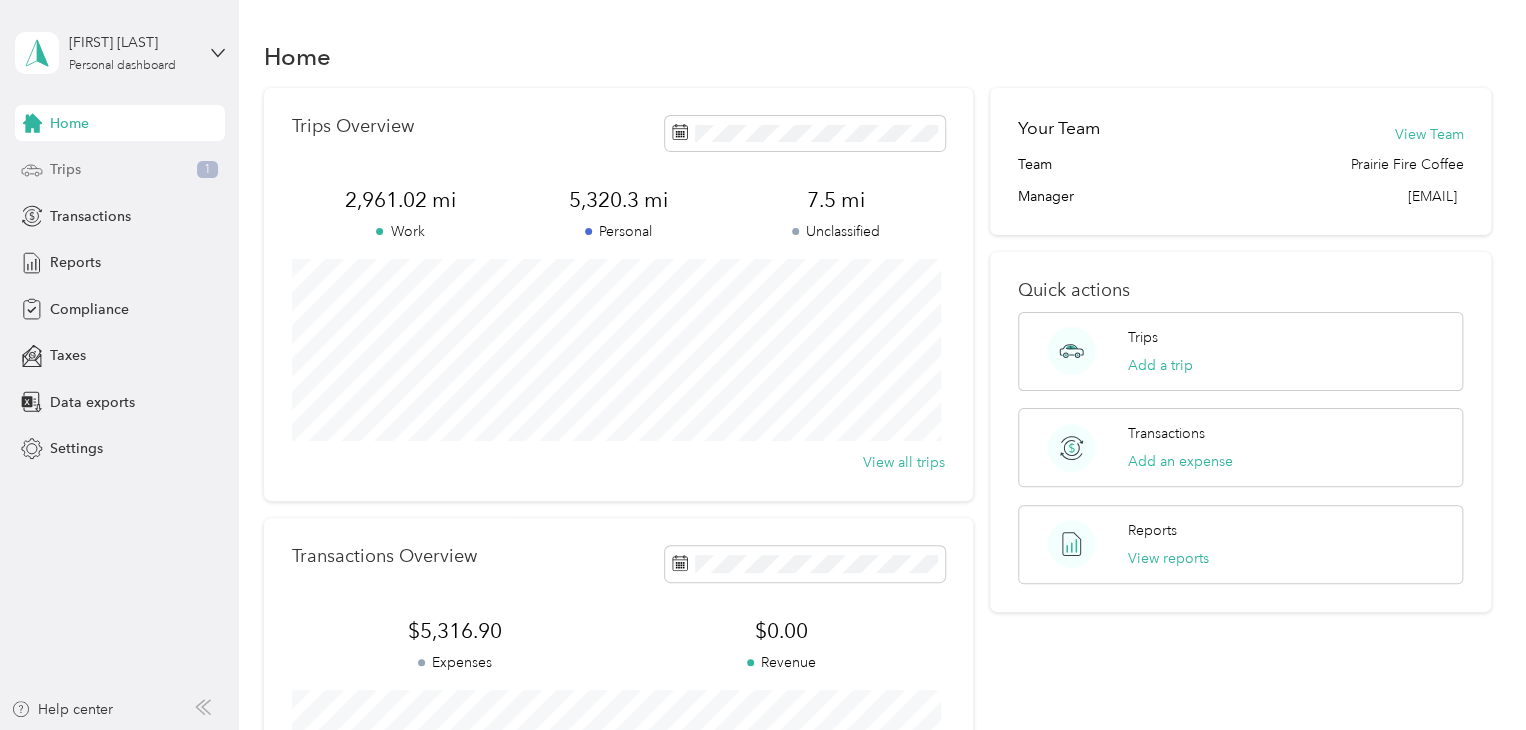 click on "Trips 1" at bounding box center [120, 170] 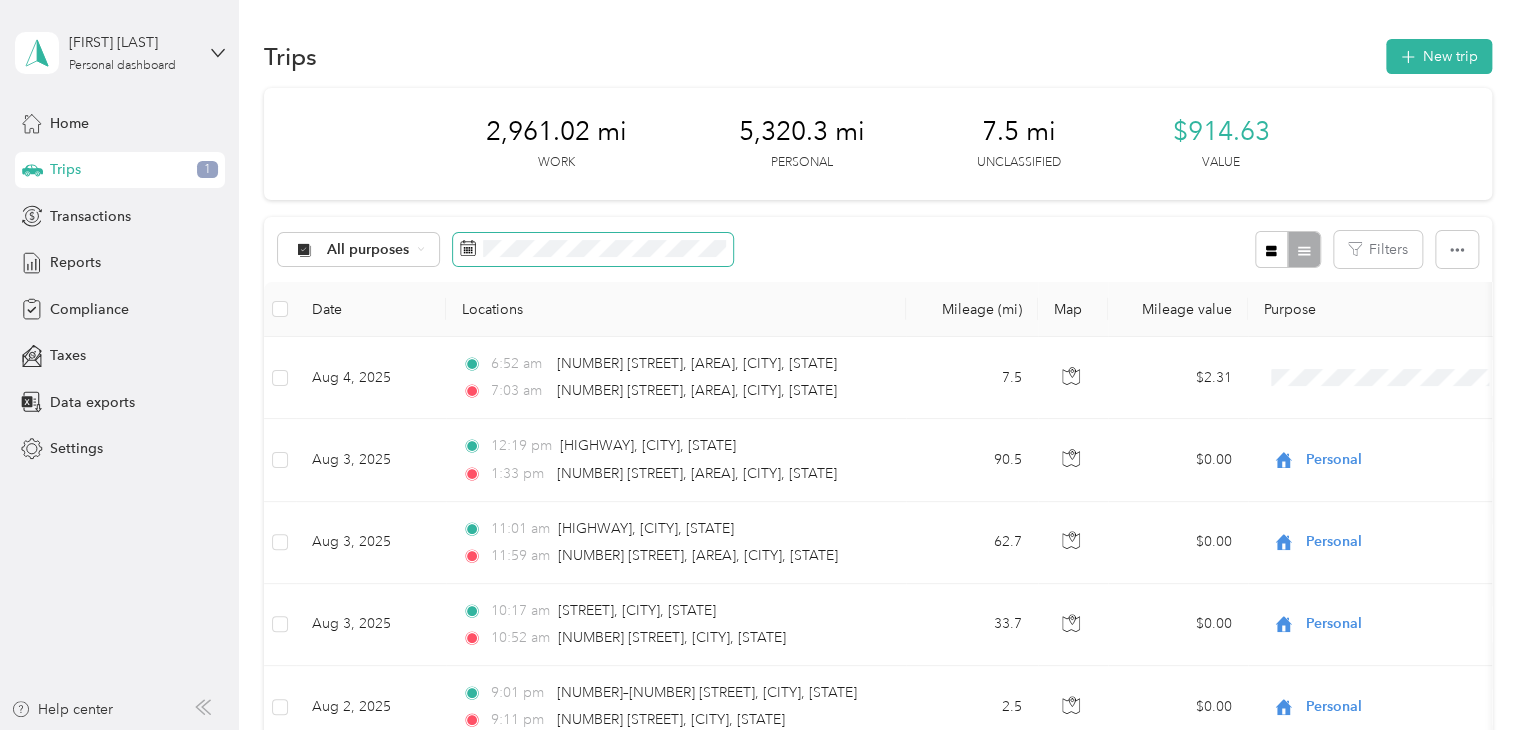 click at bounding box center (593, 250) 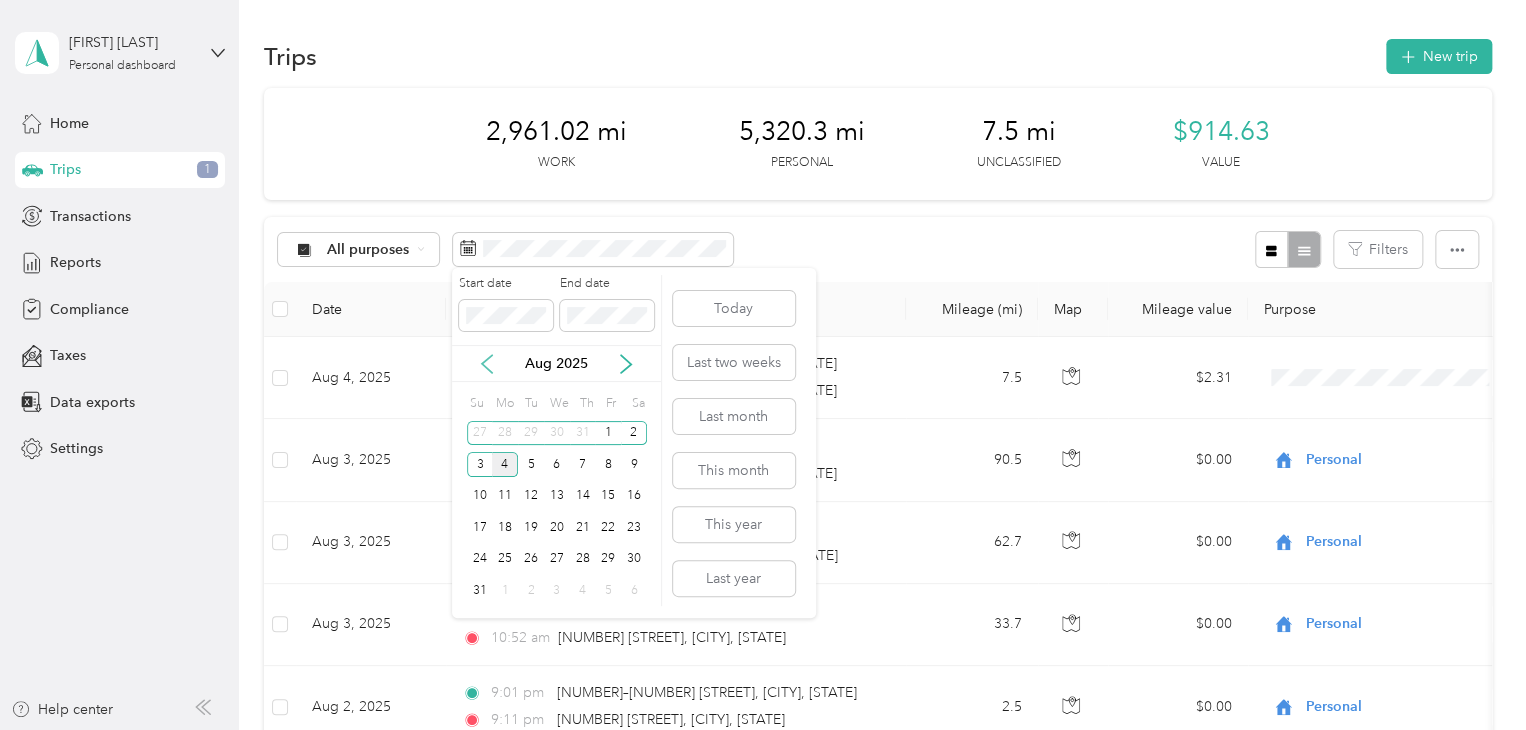 click 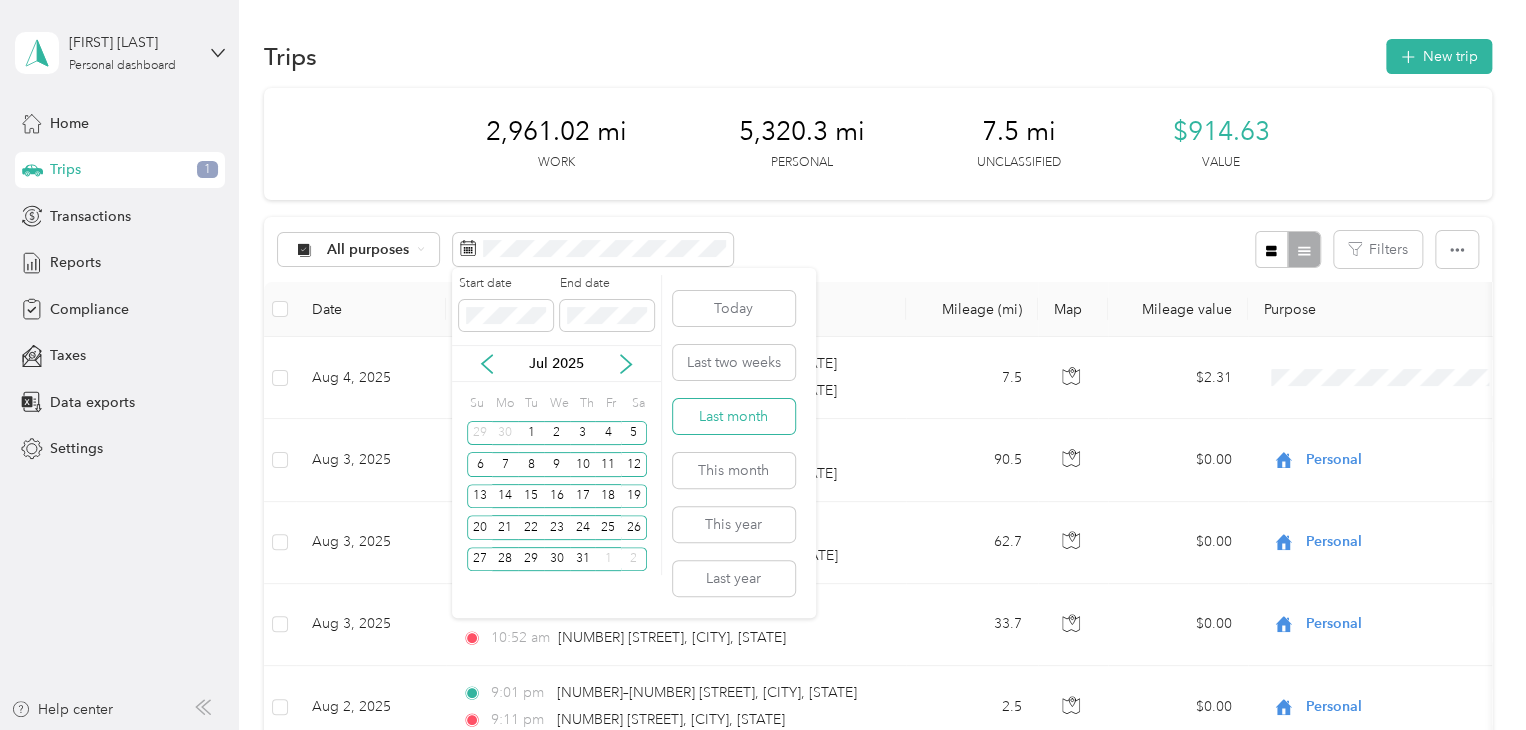 click on "Last month" at bounding box center [734, 416] 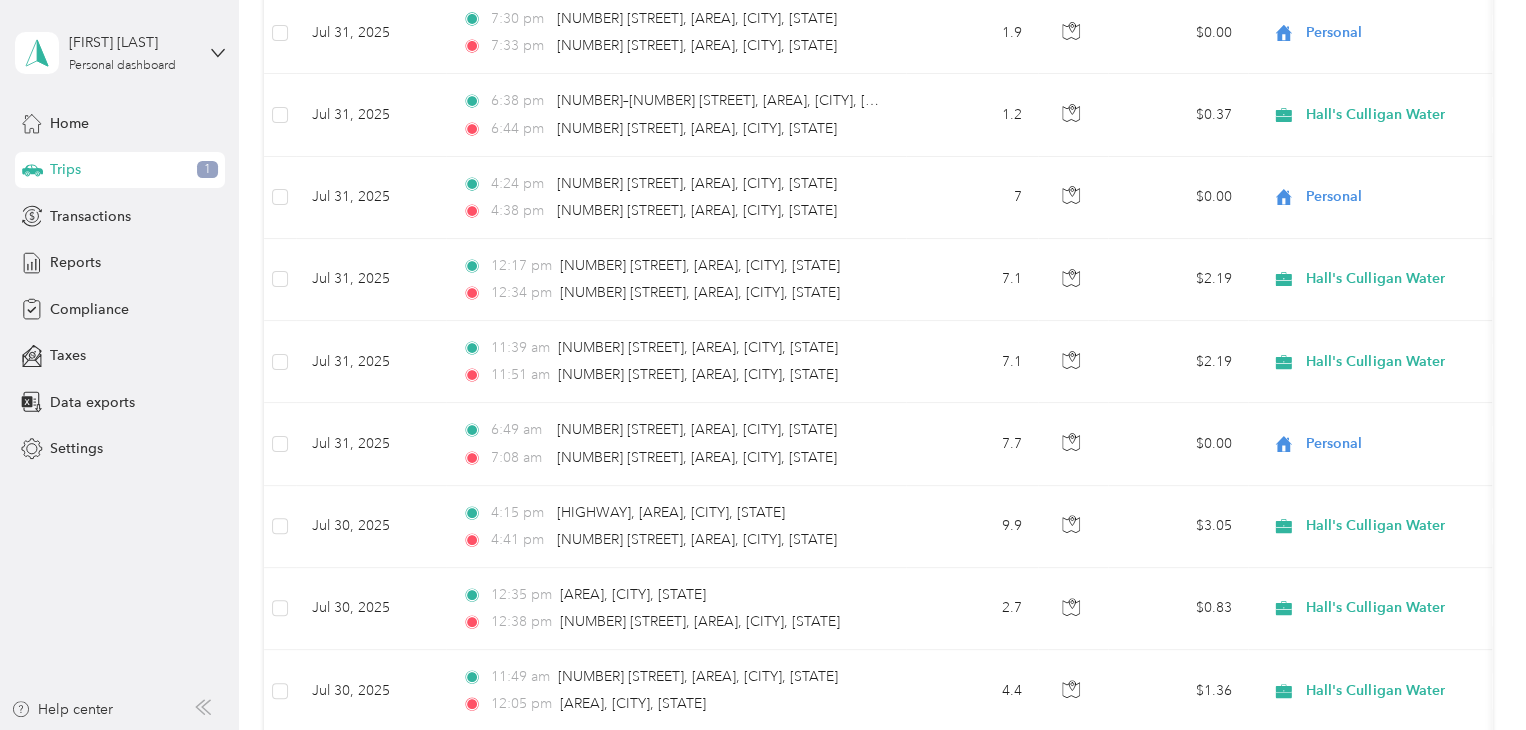 scroll, scrollTop: 348, scrollLeft: 0, axis: vertical 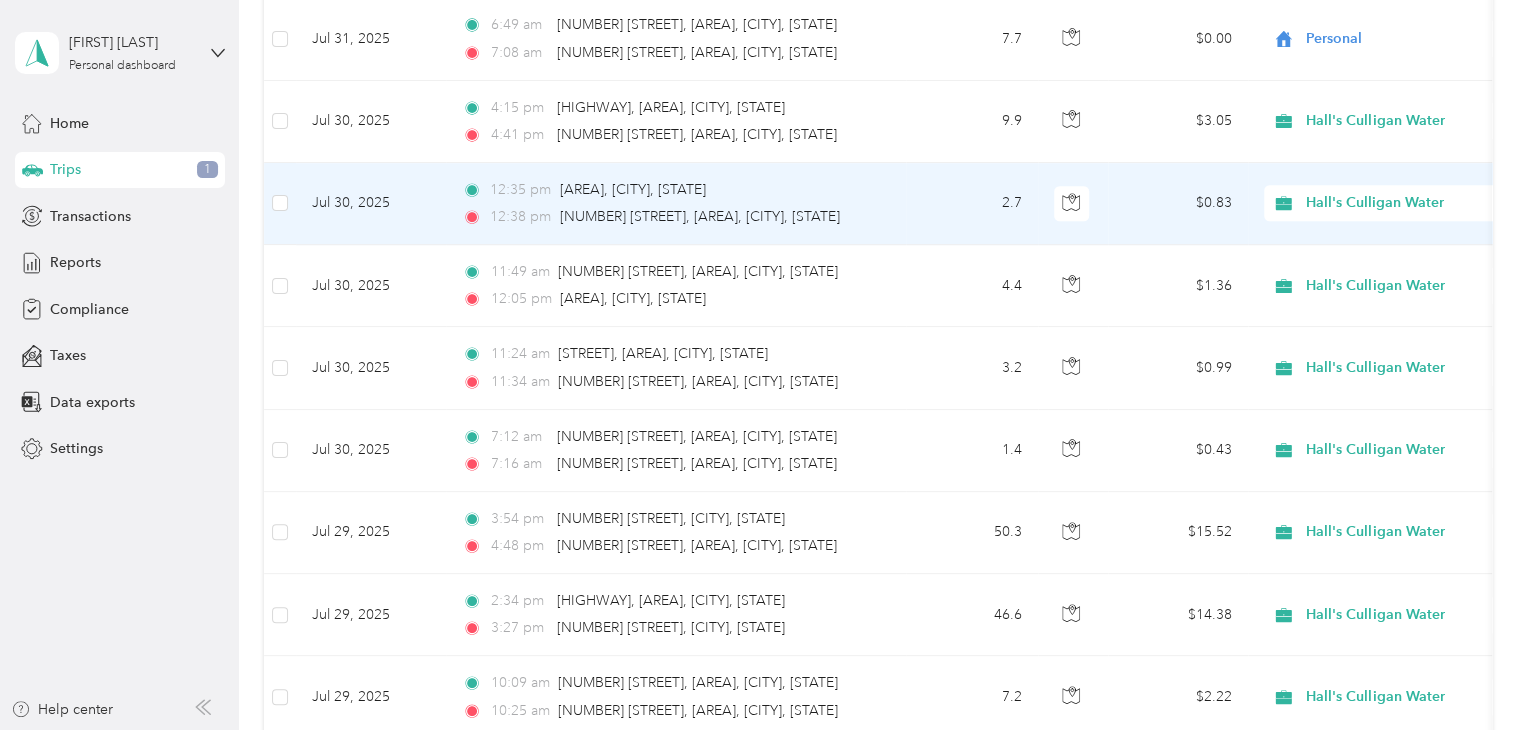 click on "Hall's Culligan Water" at bounding box center (1397, 203) 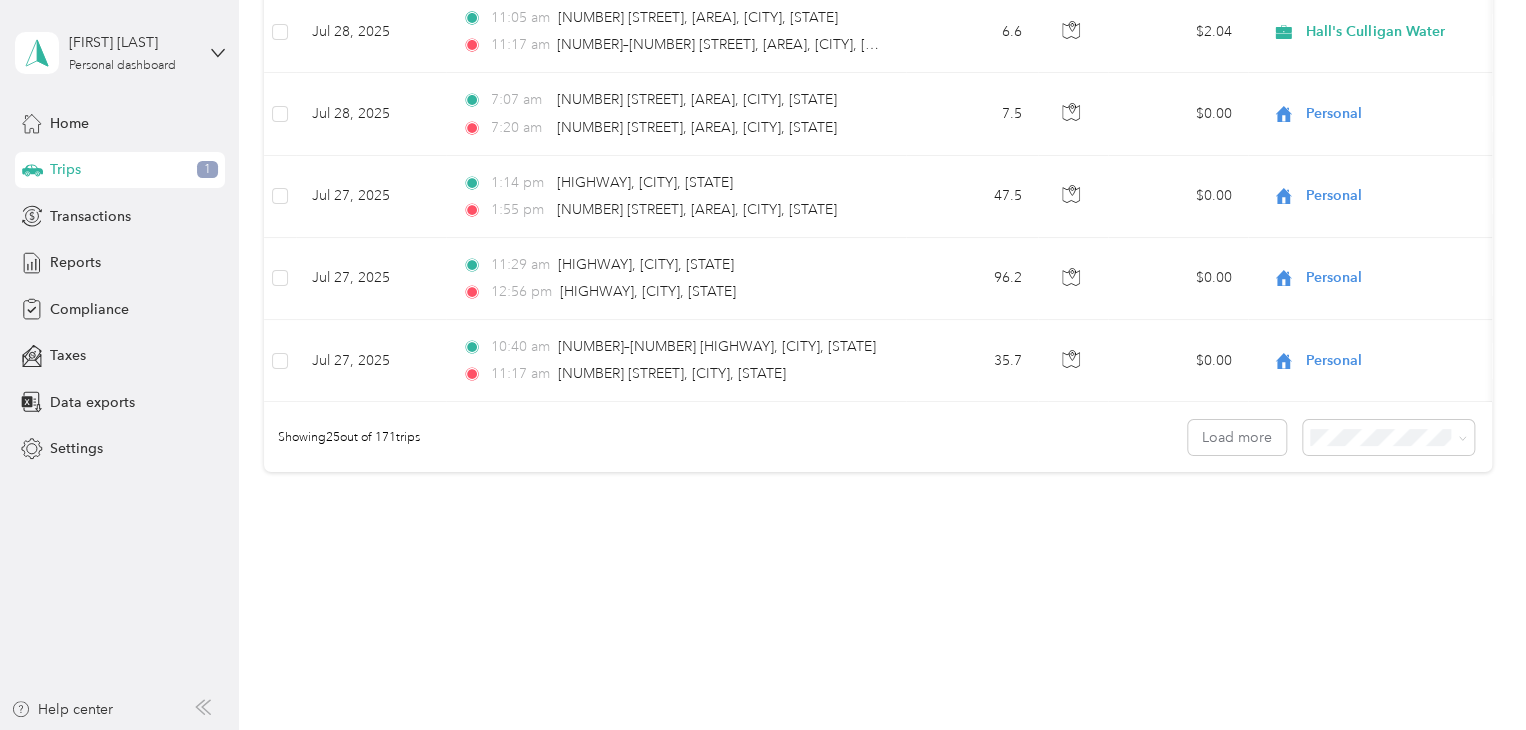 scroll, scrollTop: 1997, scrollLeft: 0, axis: vertical 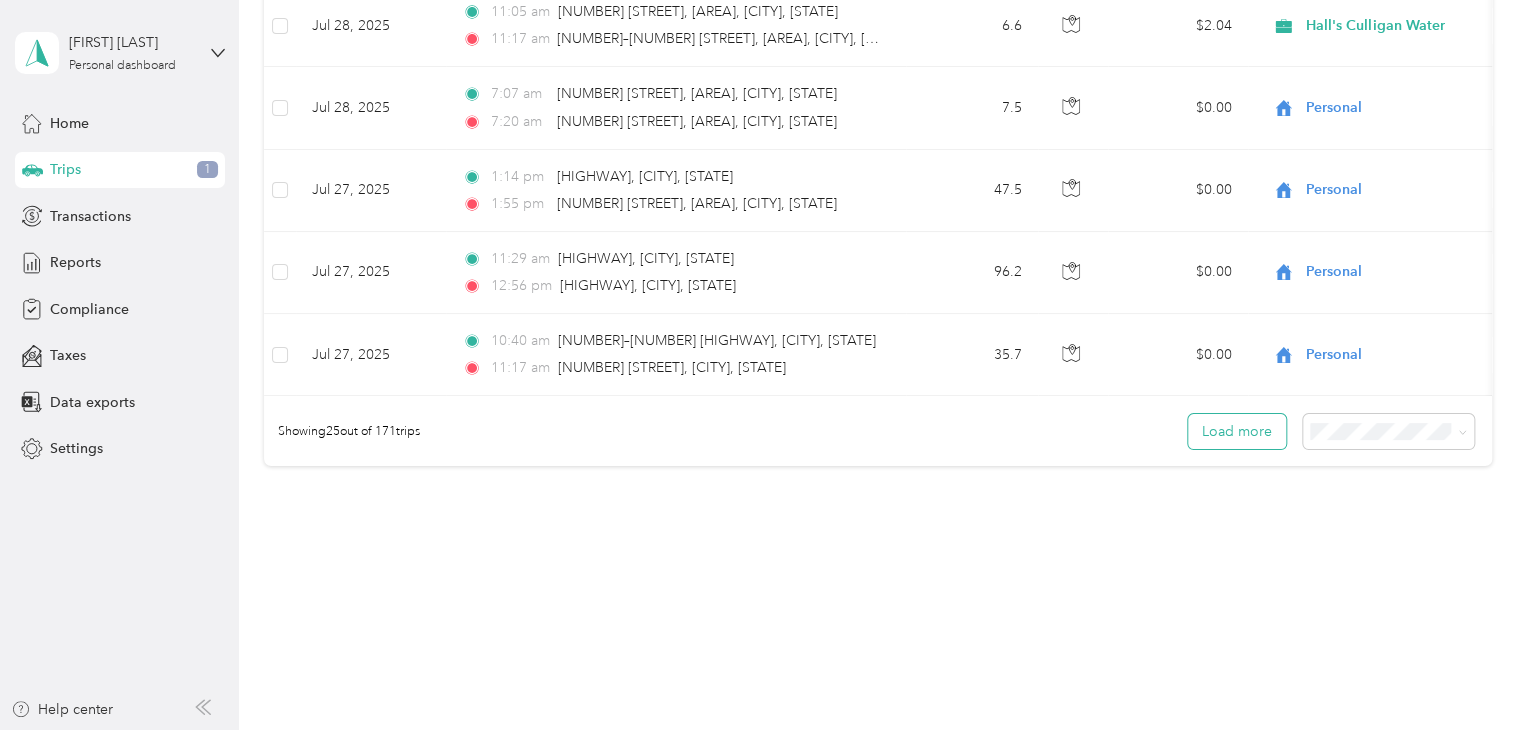 click on "Load more" at bounding box center (1237, 431) 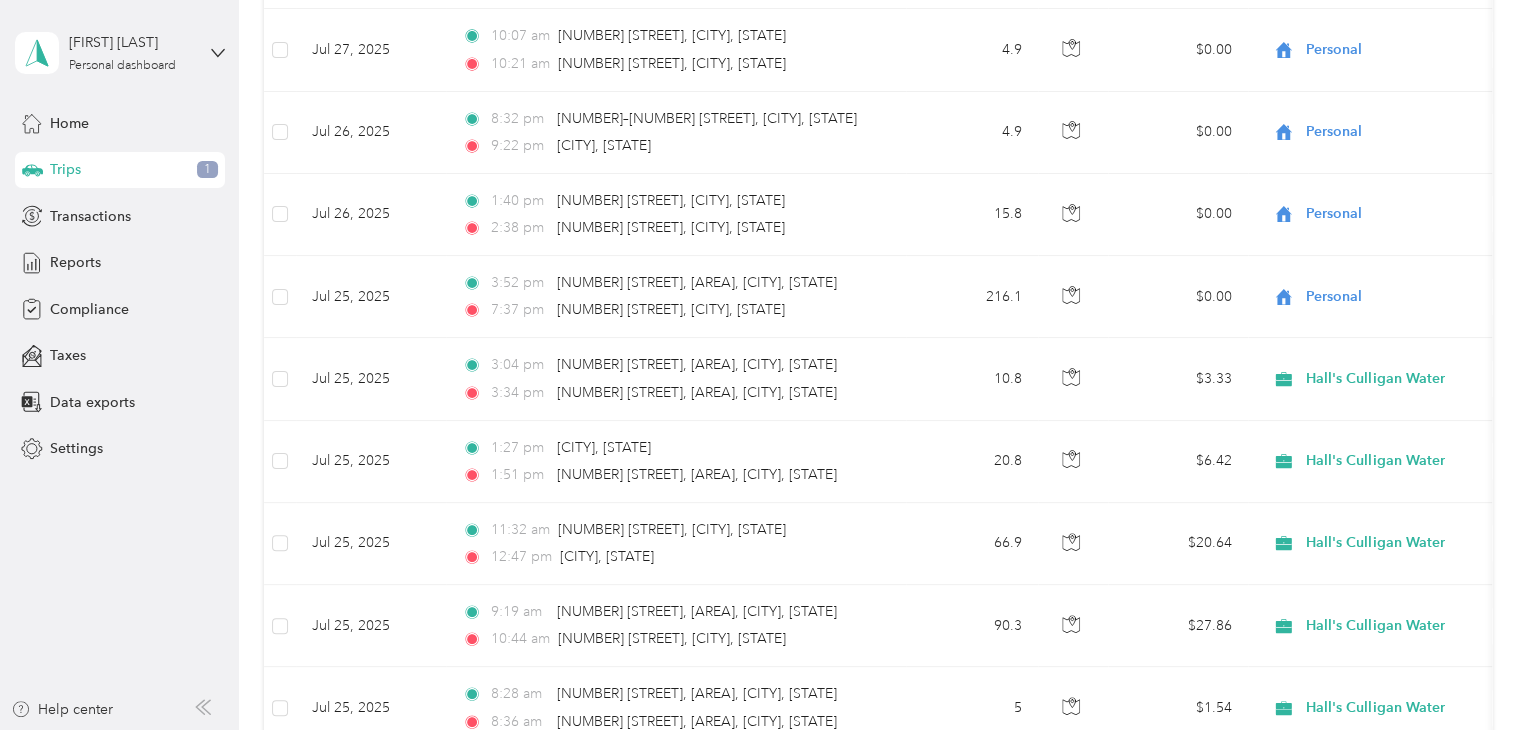 scroll, scrollTop: 2407, scrollLeft: 0, axis: vertical 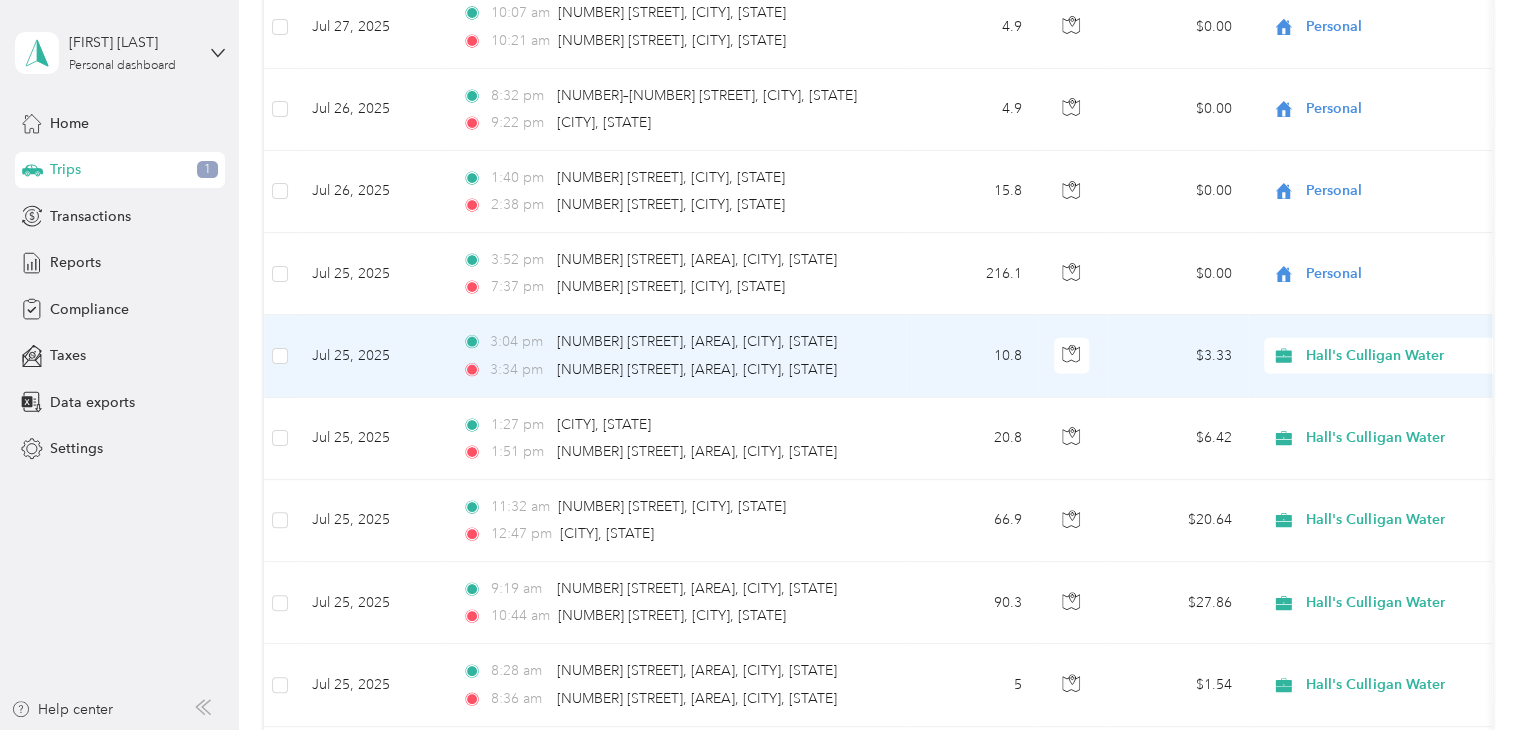 click on "Hall's Culligan Water" at bounding box center [1397, 356] 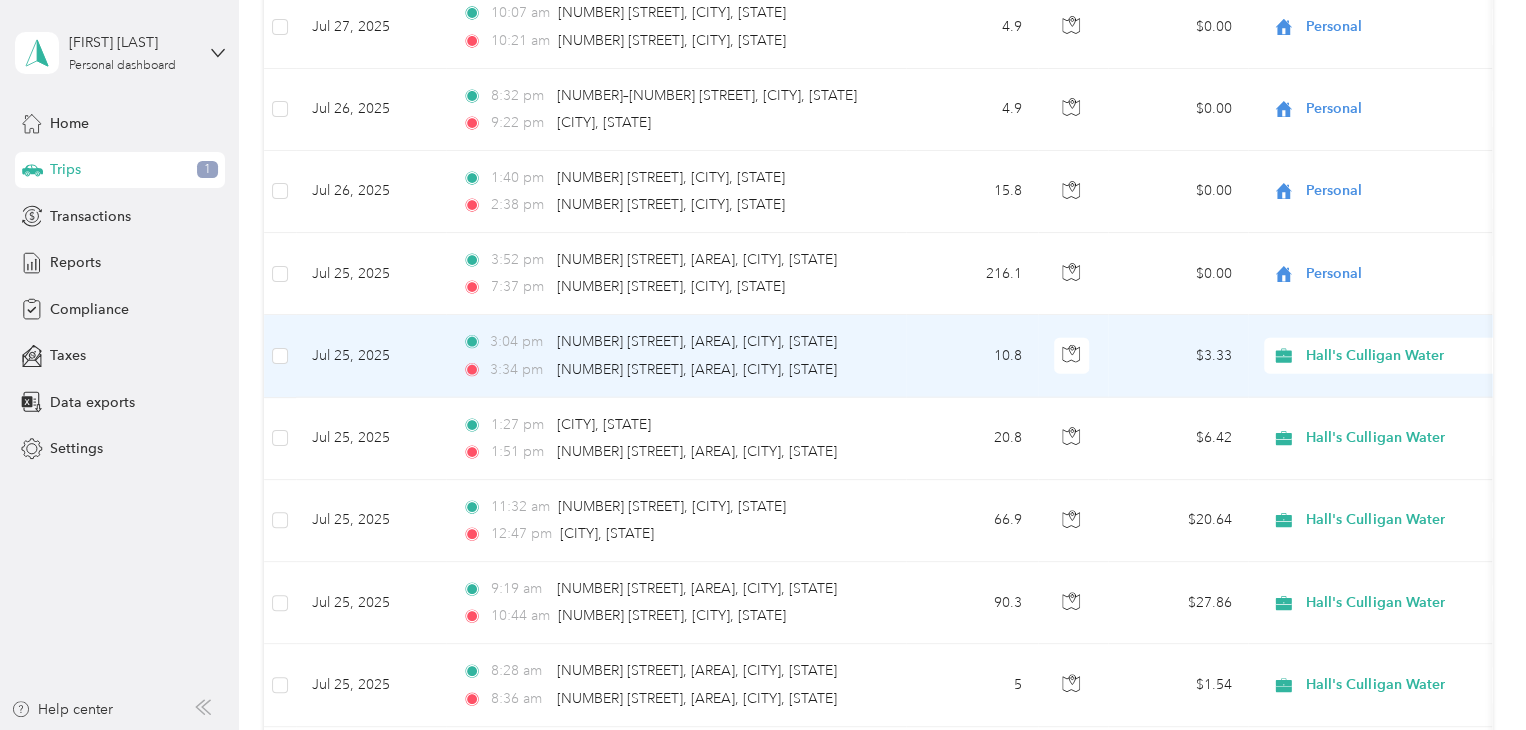 click on "Personal" at bounding box center [1405, 410] 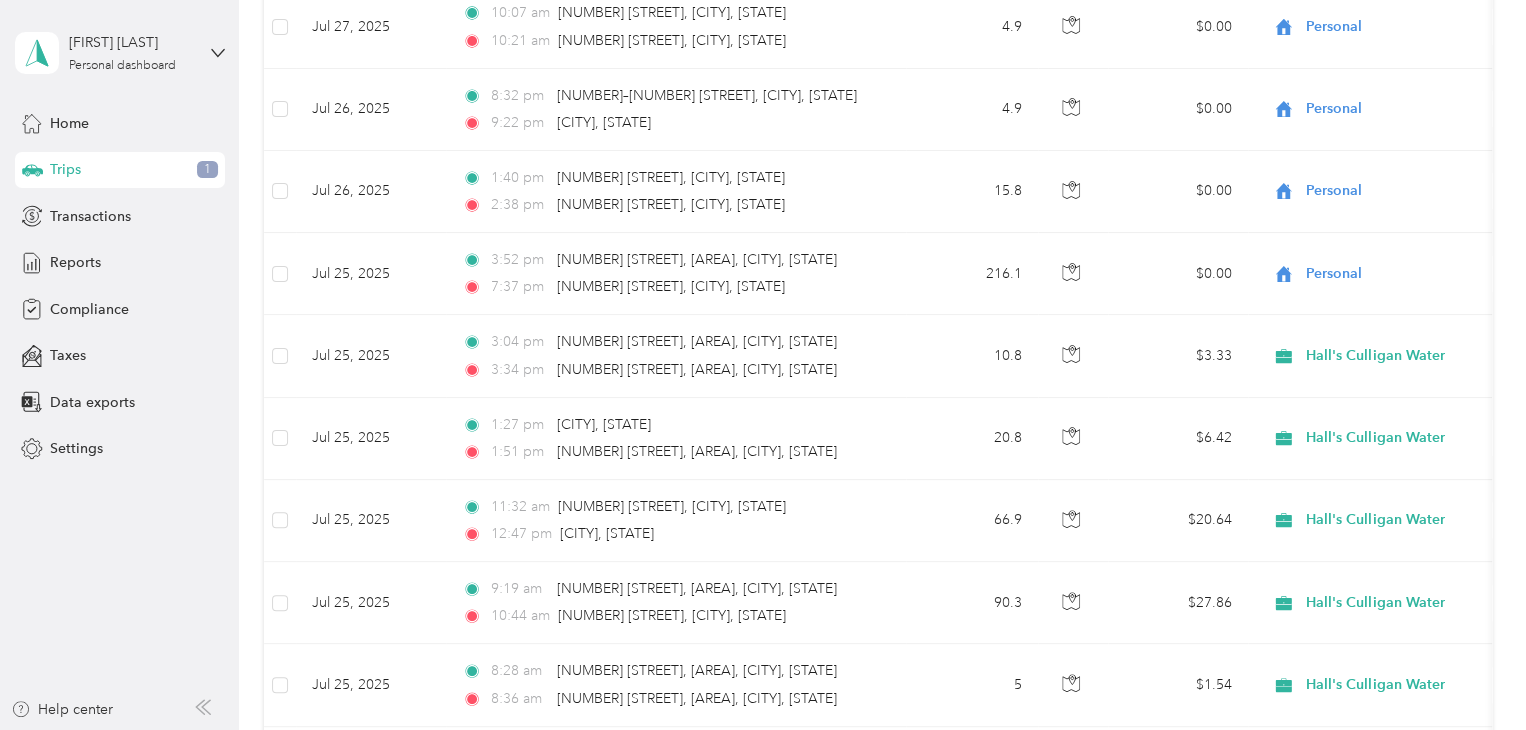 scroll, scrollTop: 3045, scrollLeft: 0, axis: vertical 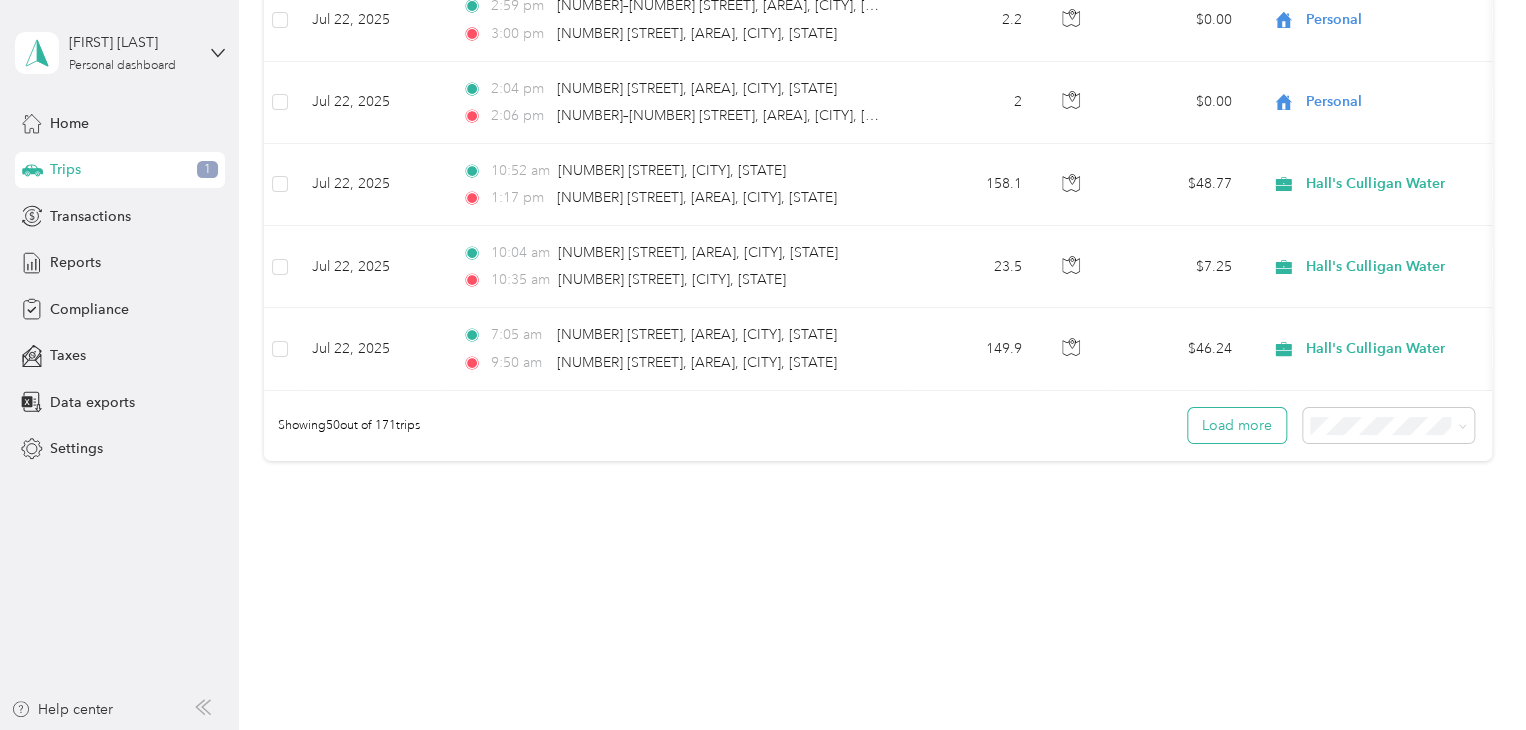 click on "Load more" at bounding box center [1237, 425] 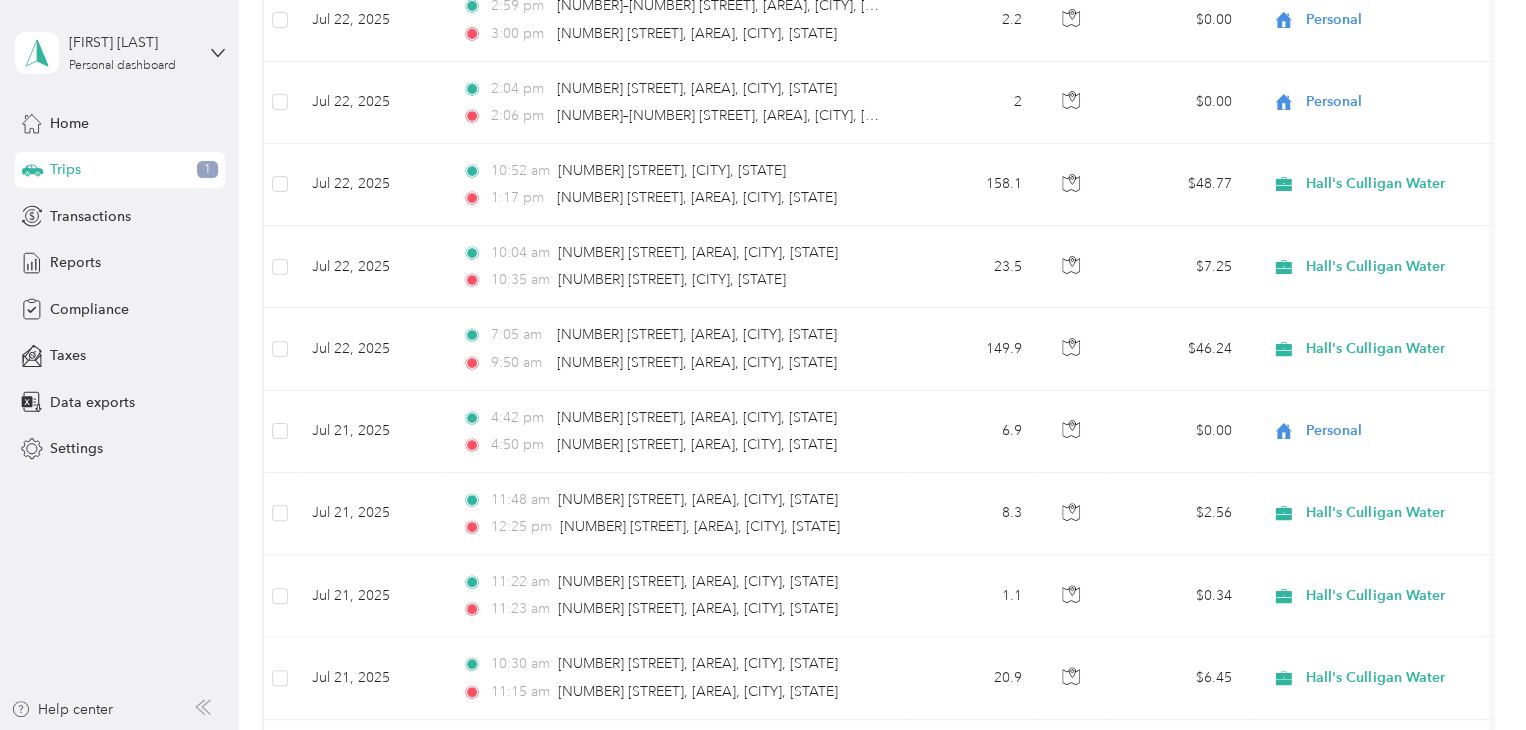 scroll, scrollTop: 4057, scrollLeft: 0, axis: vertical 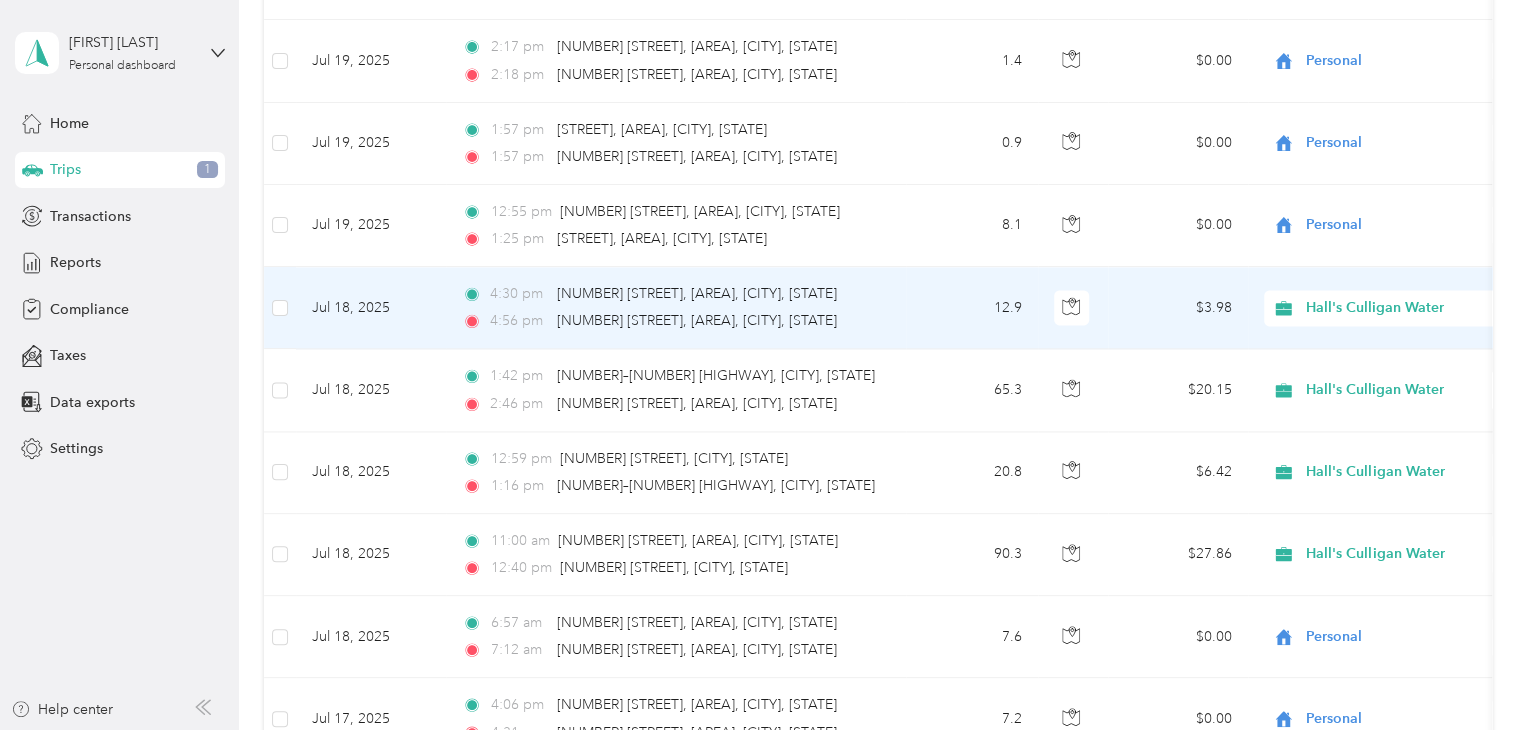 click on "Hall's Culligan Water" at bounding box center (1397, 308) 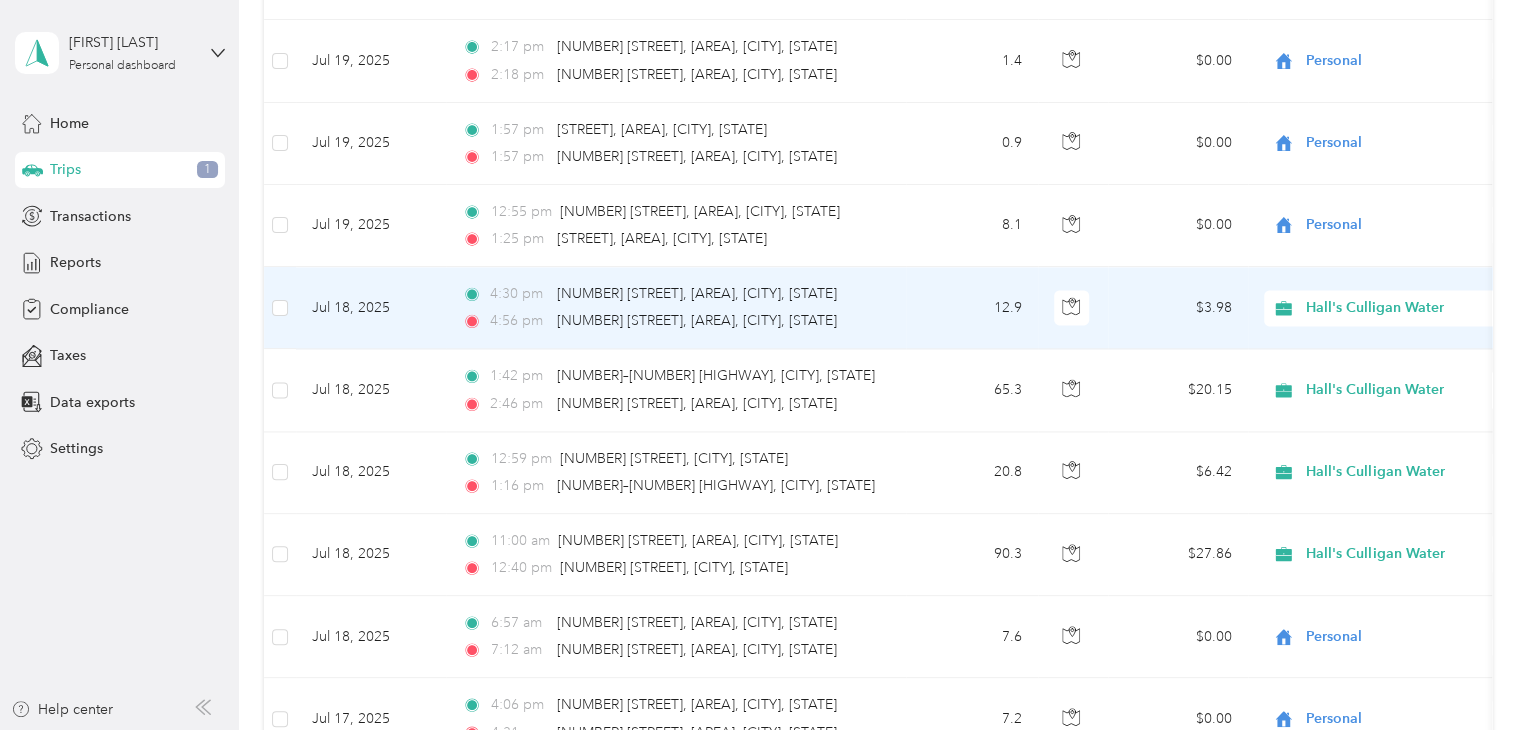 click on "Personal" at bounding box center (1388, 361) 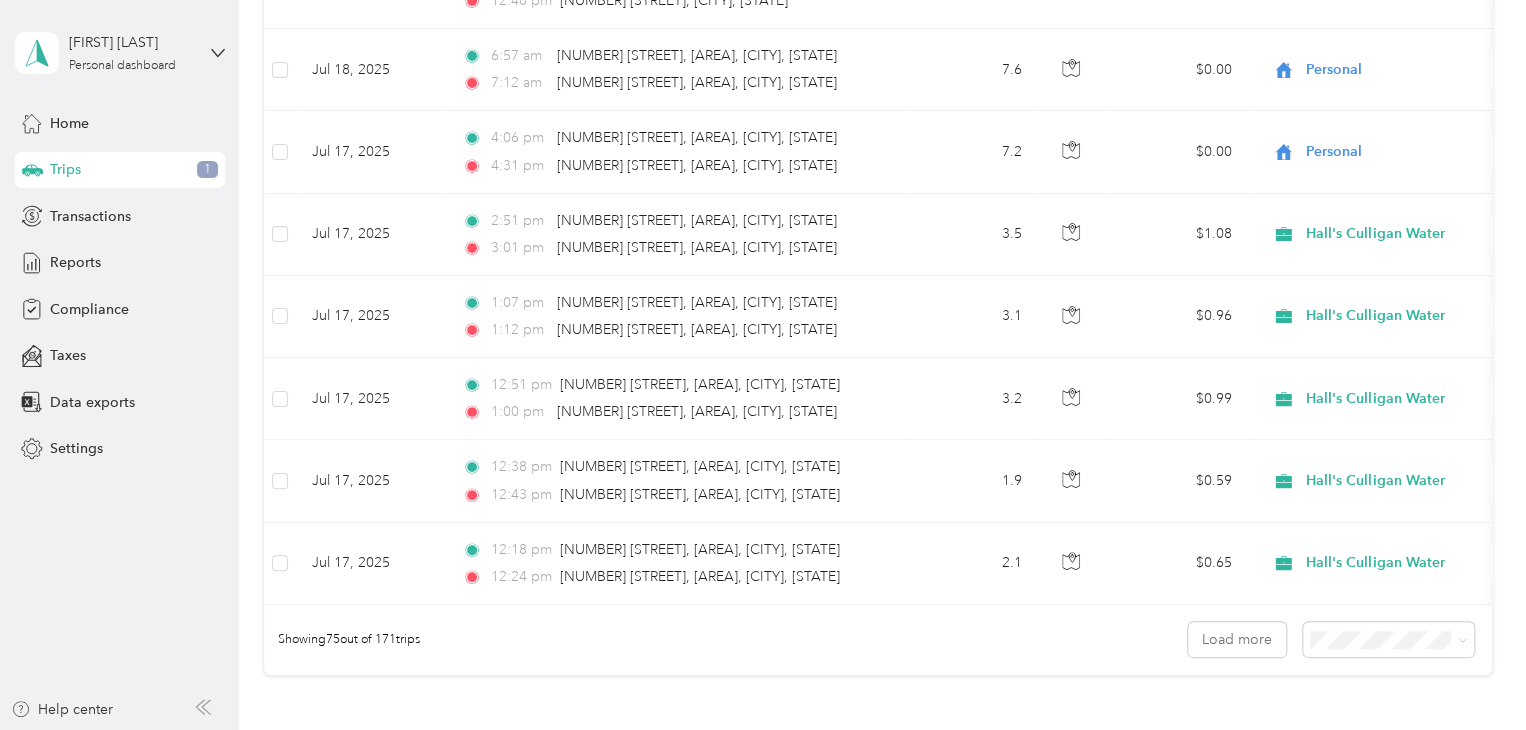 scroll, scrollTop: 6115, scrollLeft: 0, axis: vertical 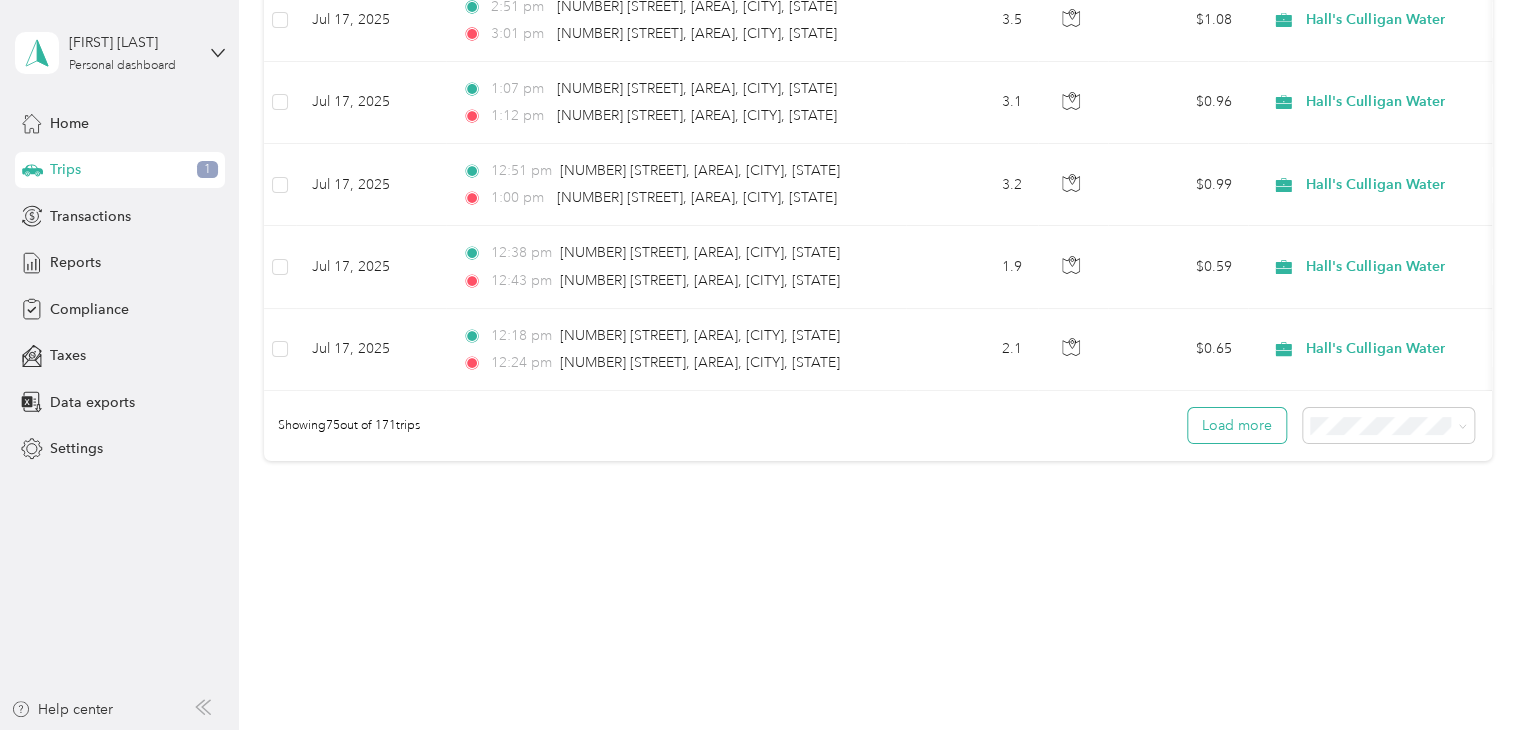 click on "Load more" at bounding box center [1237, 425] 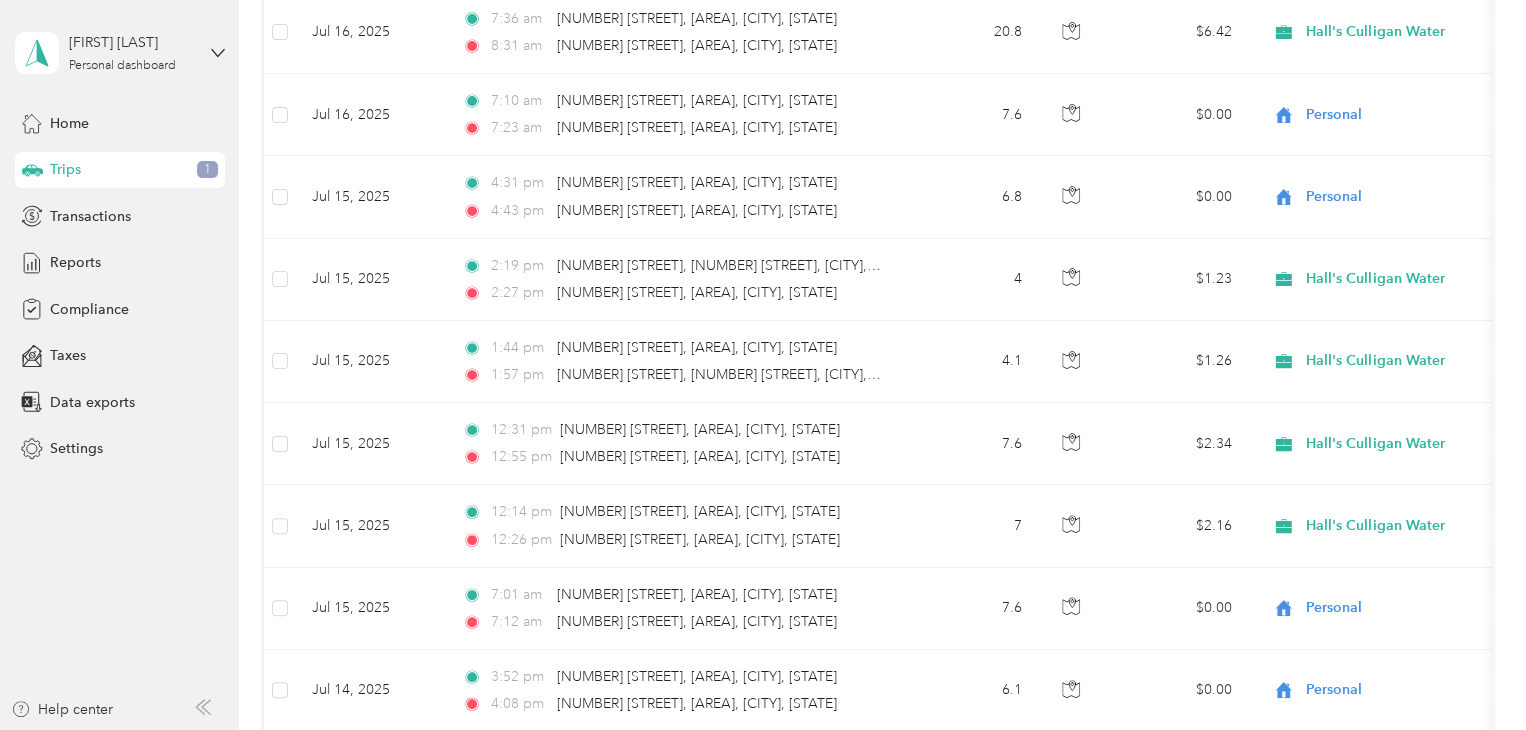 scroll, scrollTop: 7182, scrollLeft: 0, axis: vertical 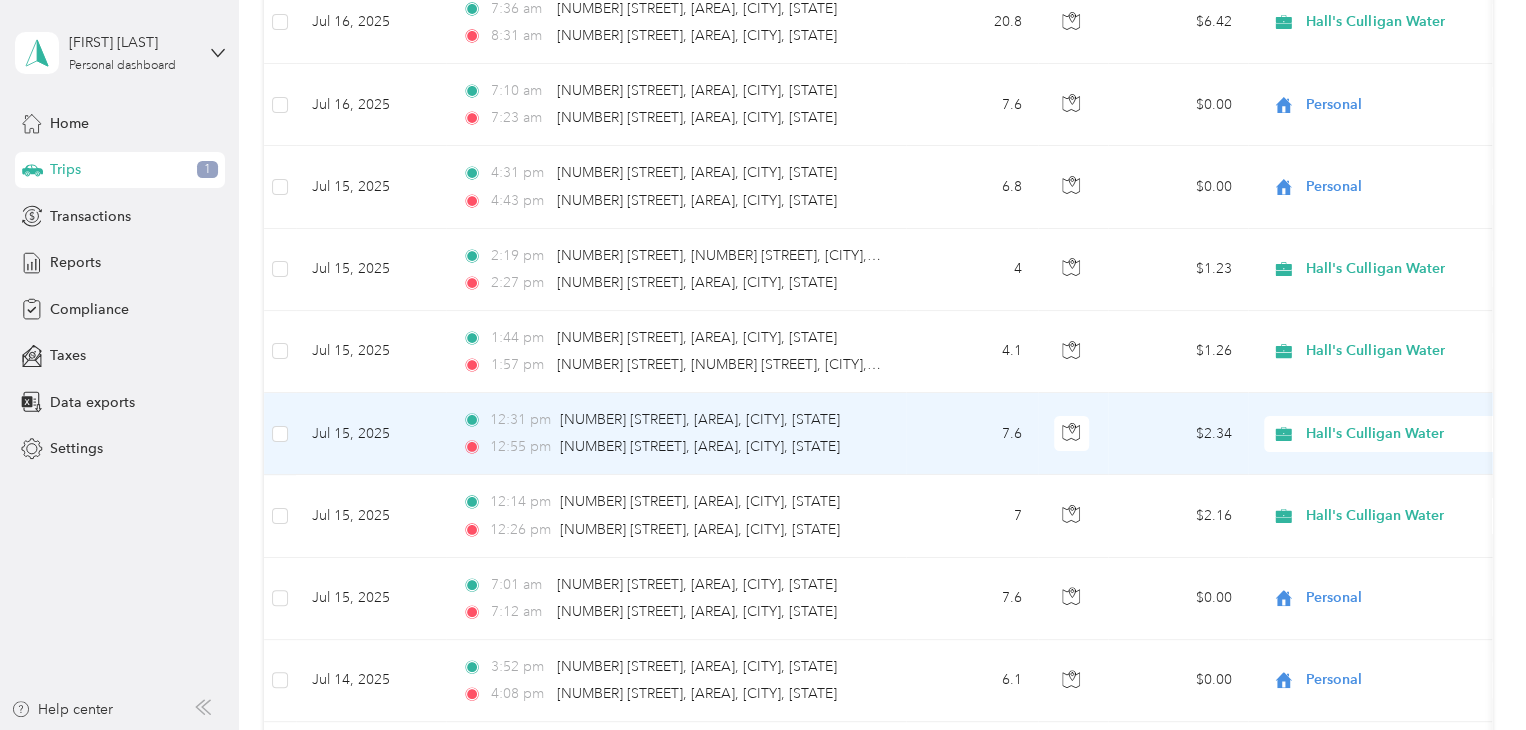 click on "Hall's Culligan Water" at bounding box center (1397, 434) 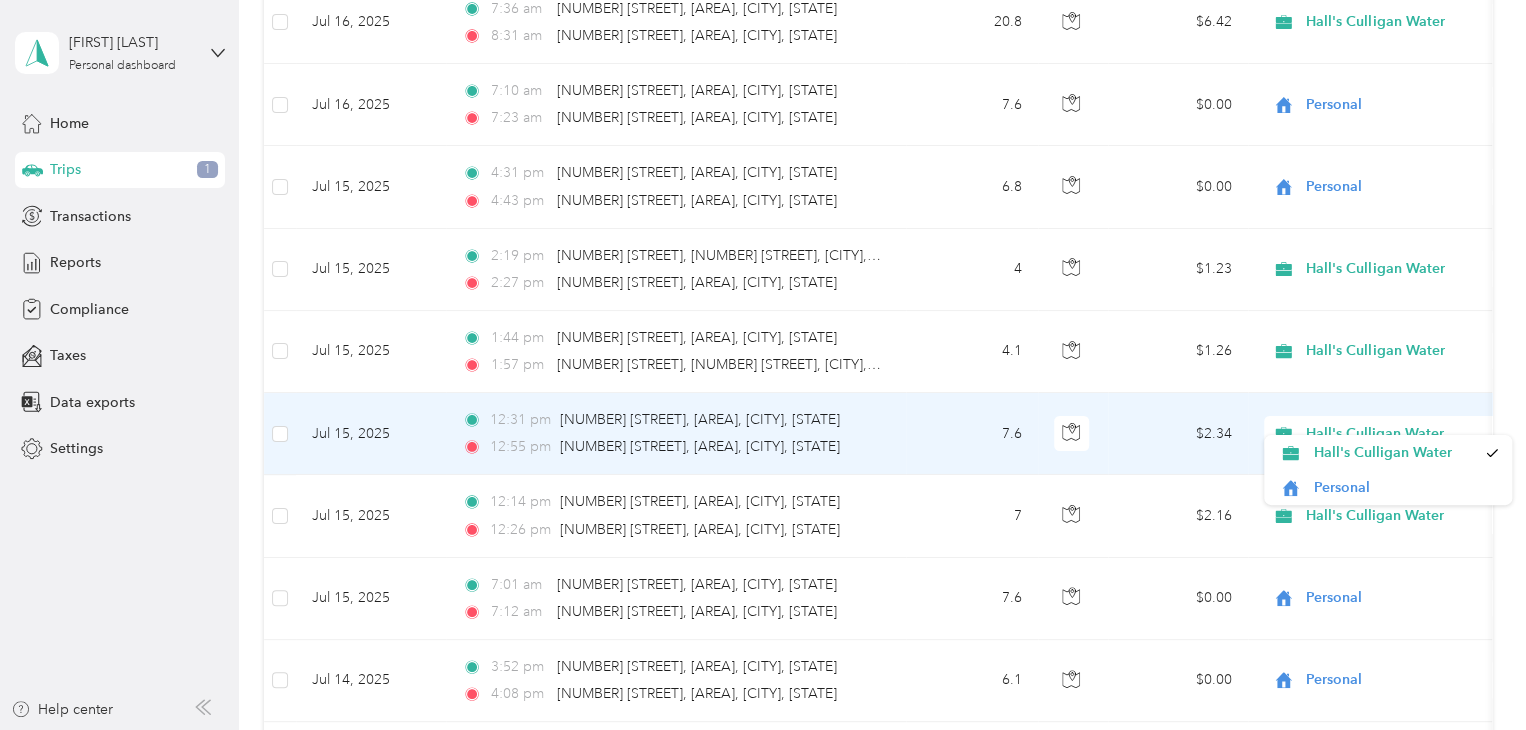 click on "Hall's Culligan Water" at bounding box center [1397, 434] 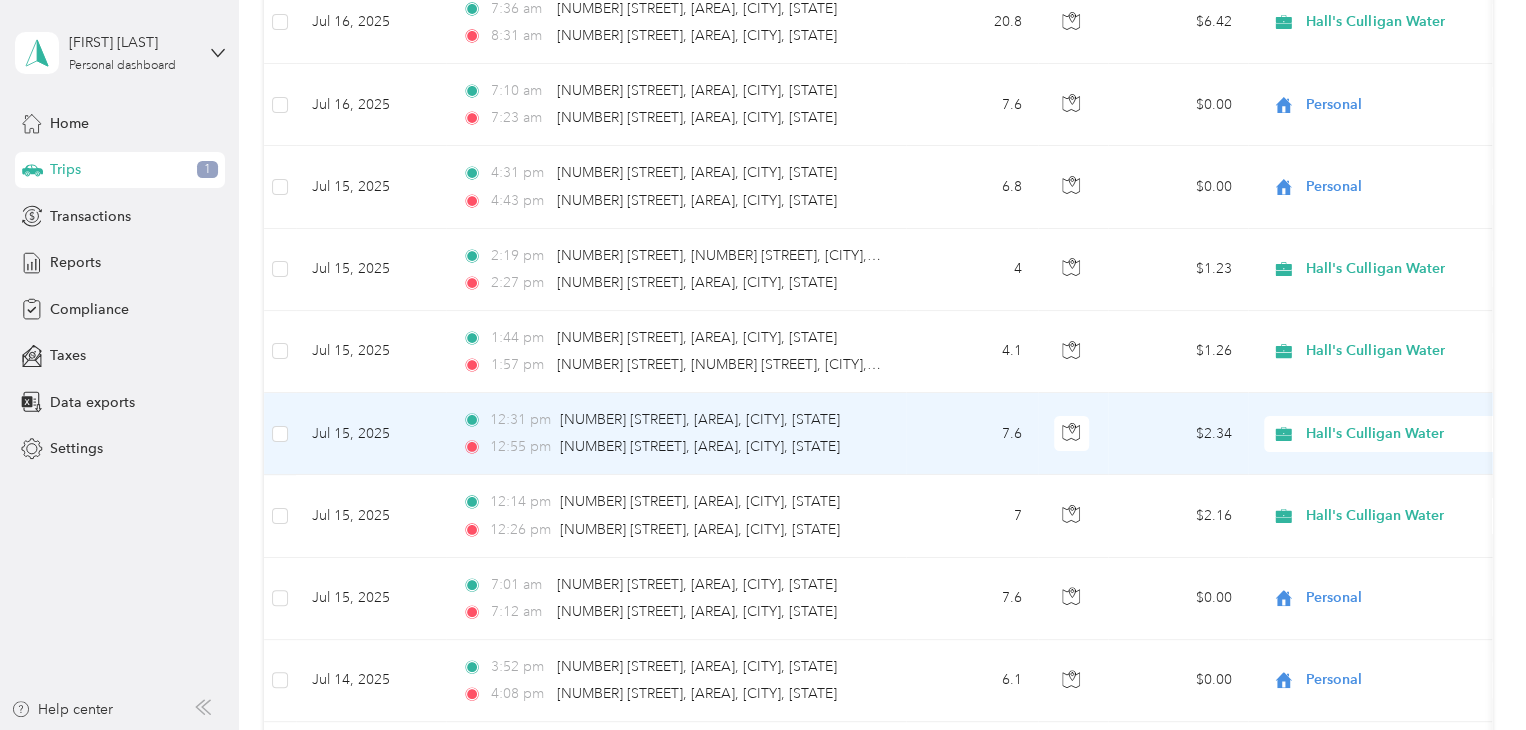click on "Personal" at bounding box center (1405, 486) 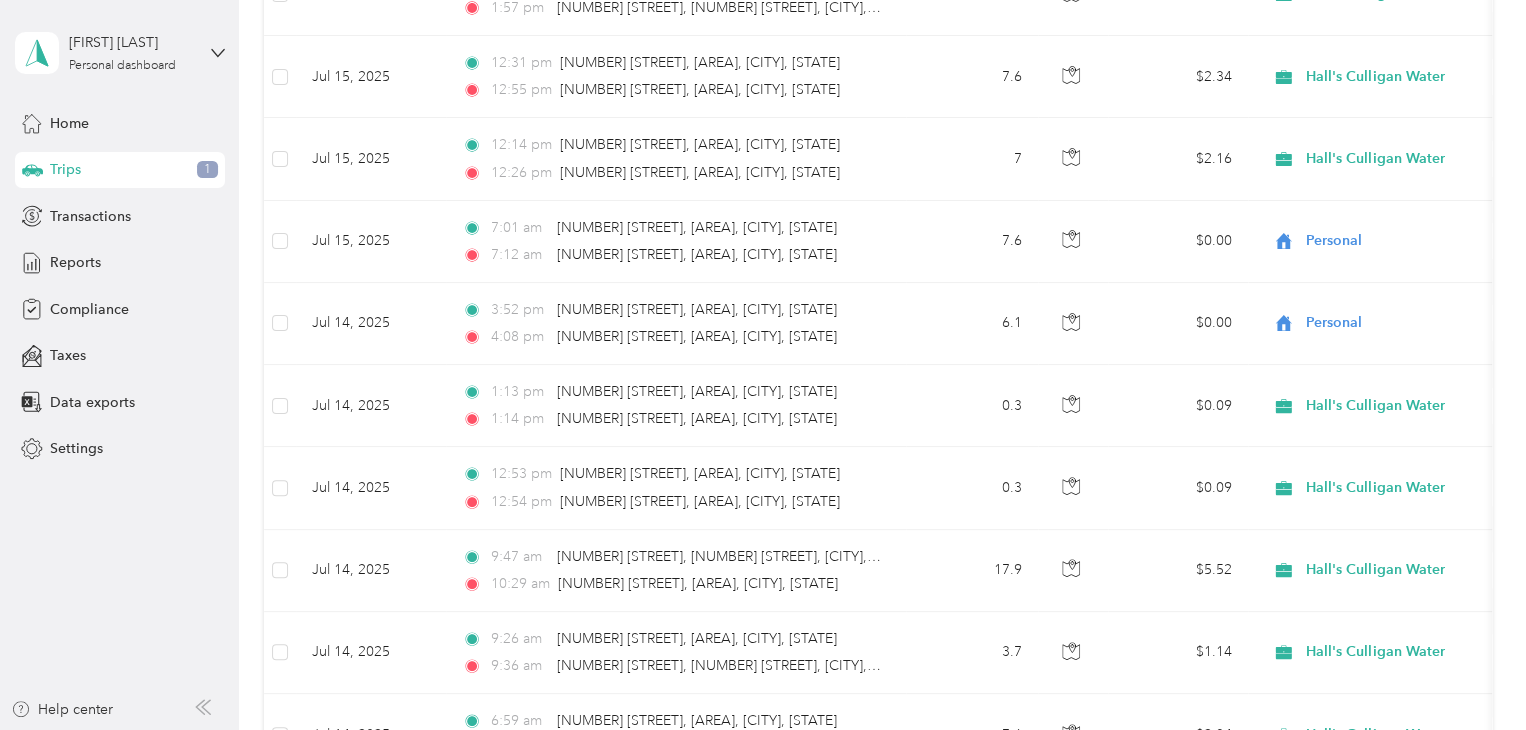 scroll, scrollTop: 7570, scrollLeft: 0, axis: vertical 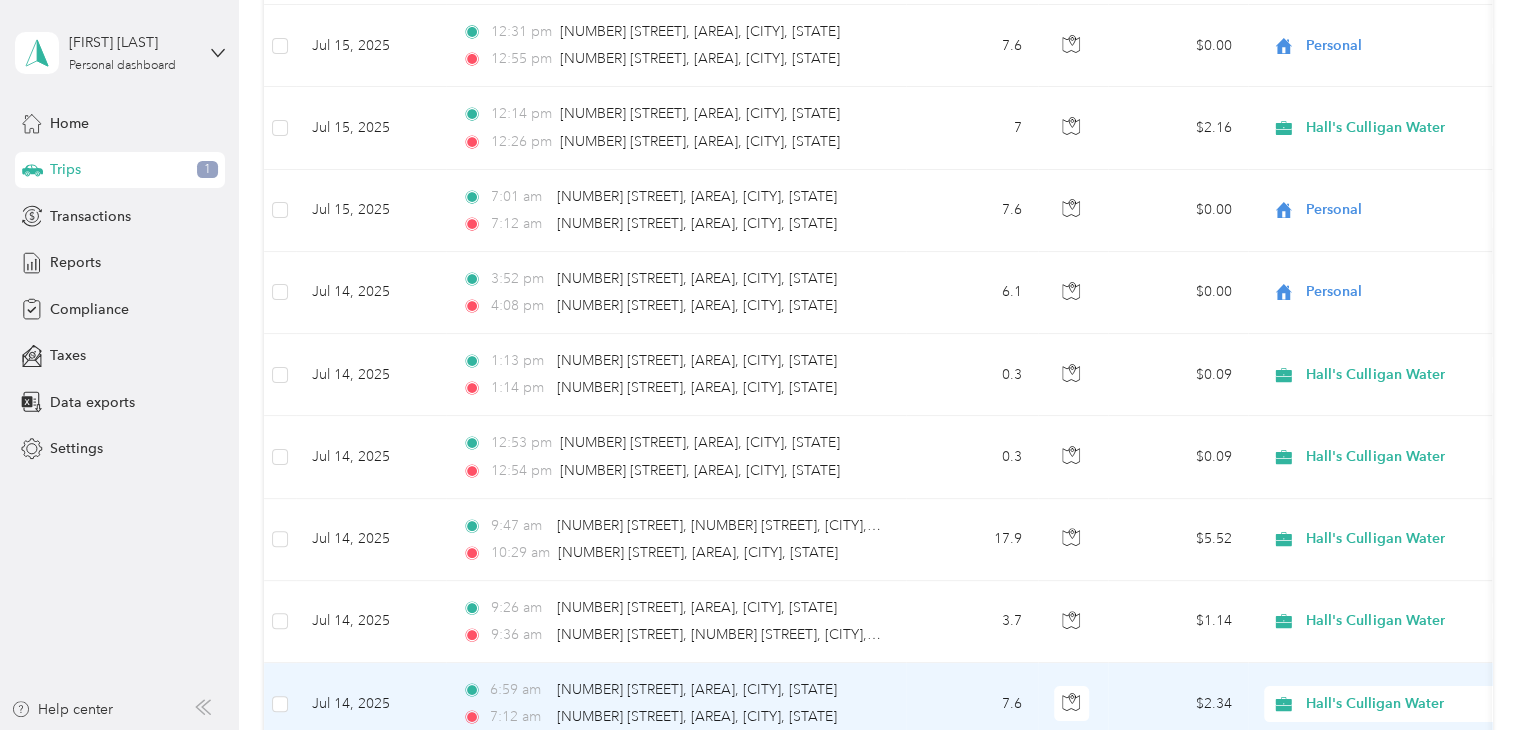 click on "Hall's Culligan Water" at bounding box center [1397, 704] 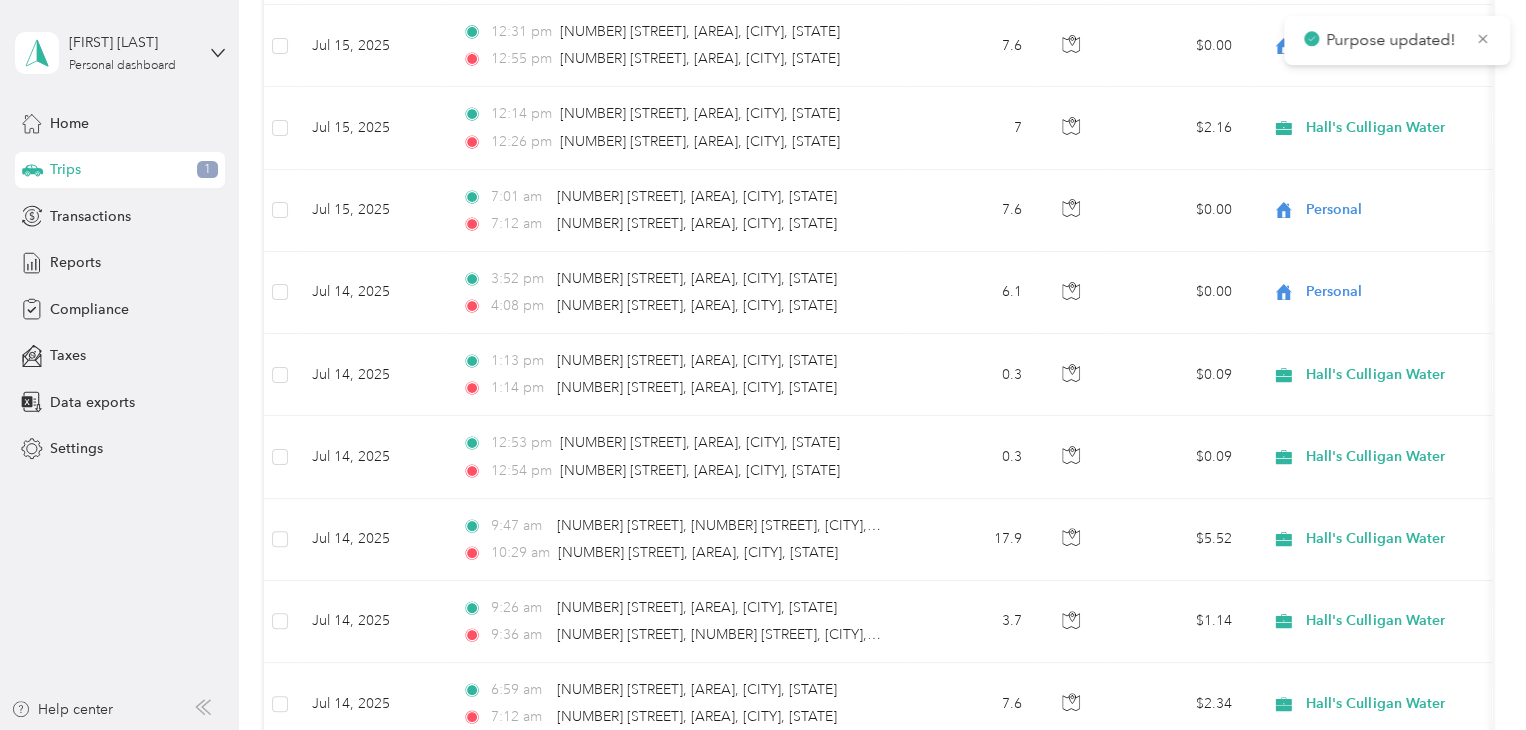 drag, startPoint x: 1316, startPoint y: 641, endPoint x: 1535, endPoint y: 602, distance: 222.4455 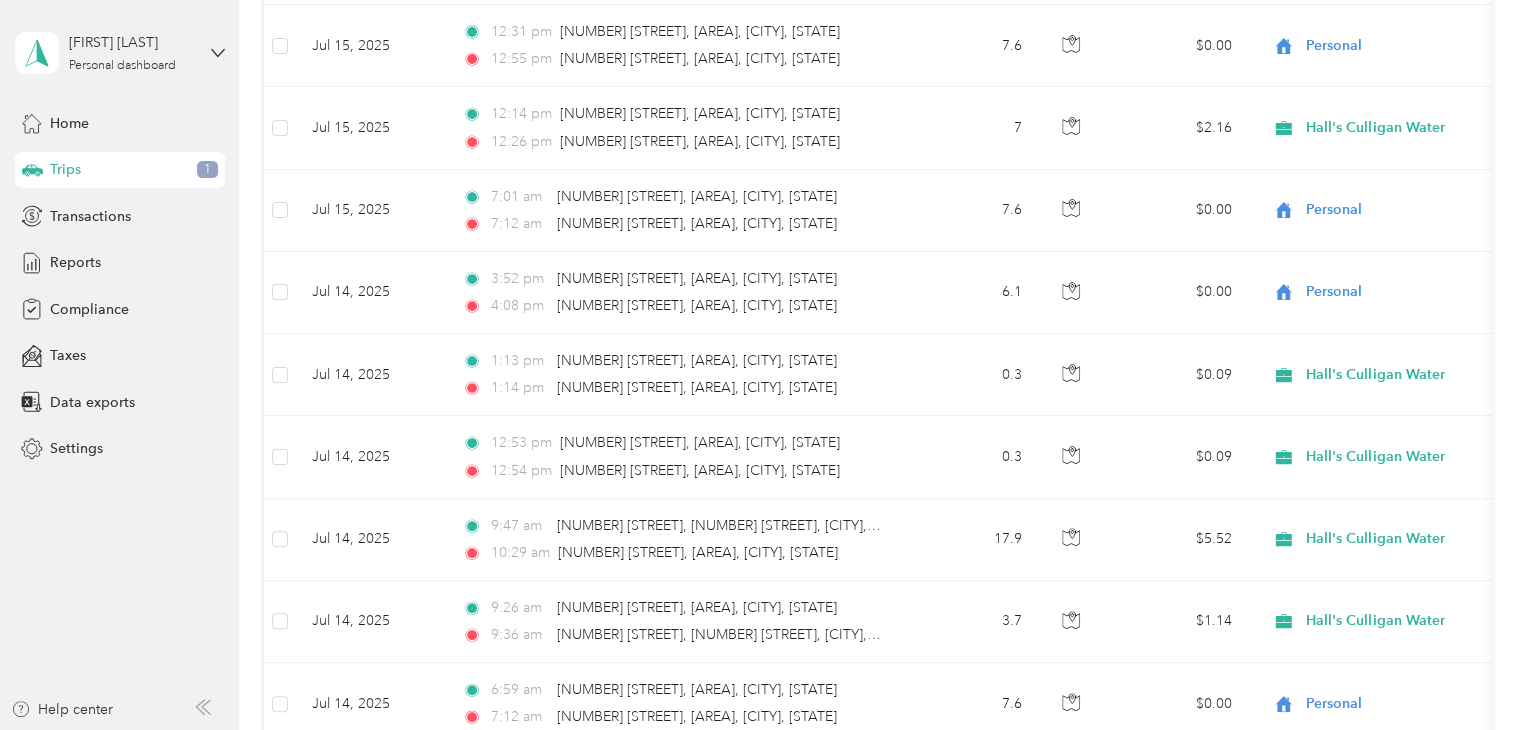 scroll, scrollTop: 6932, scrollLeft: 0, axis: vertical 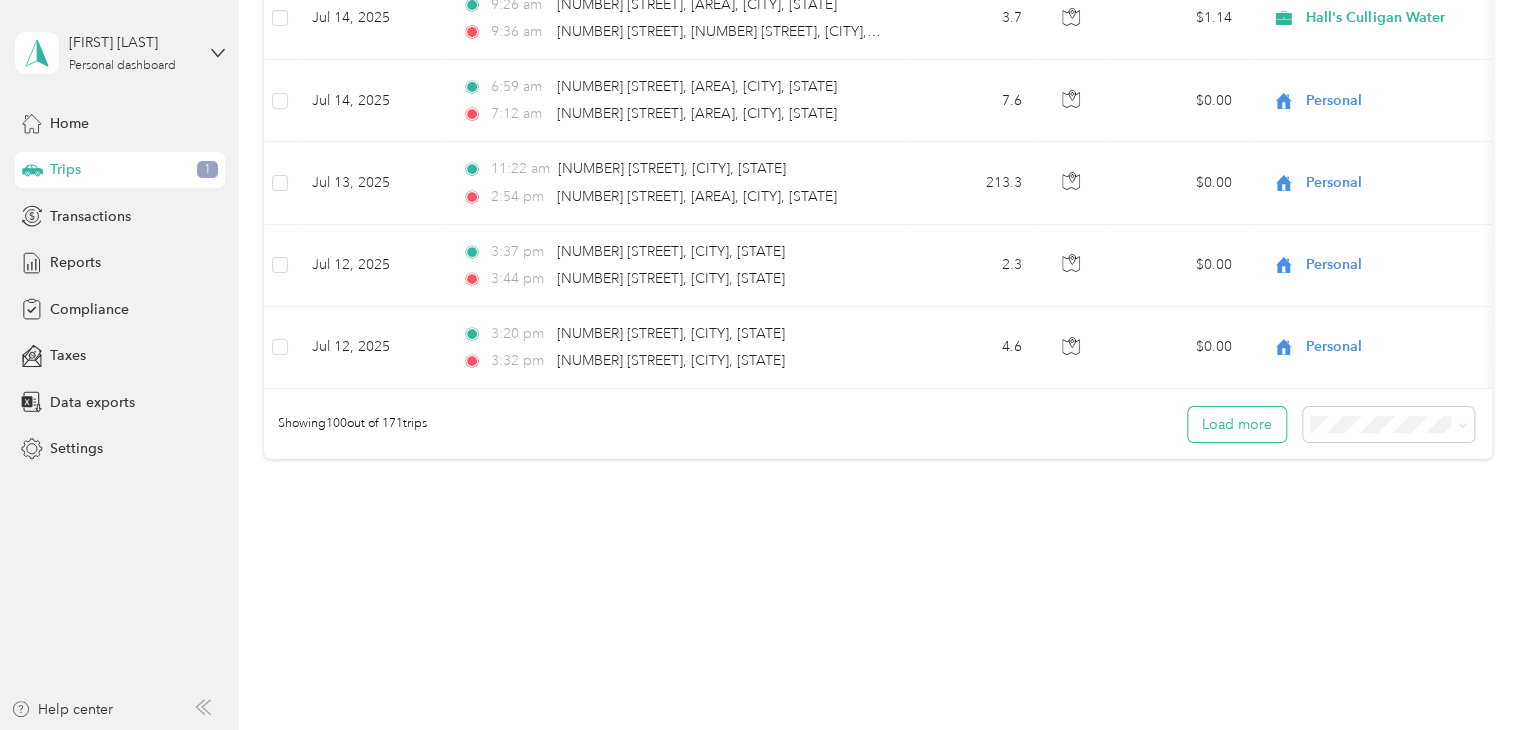 click on "Load more" at bounding box center [1237, 424] 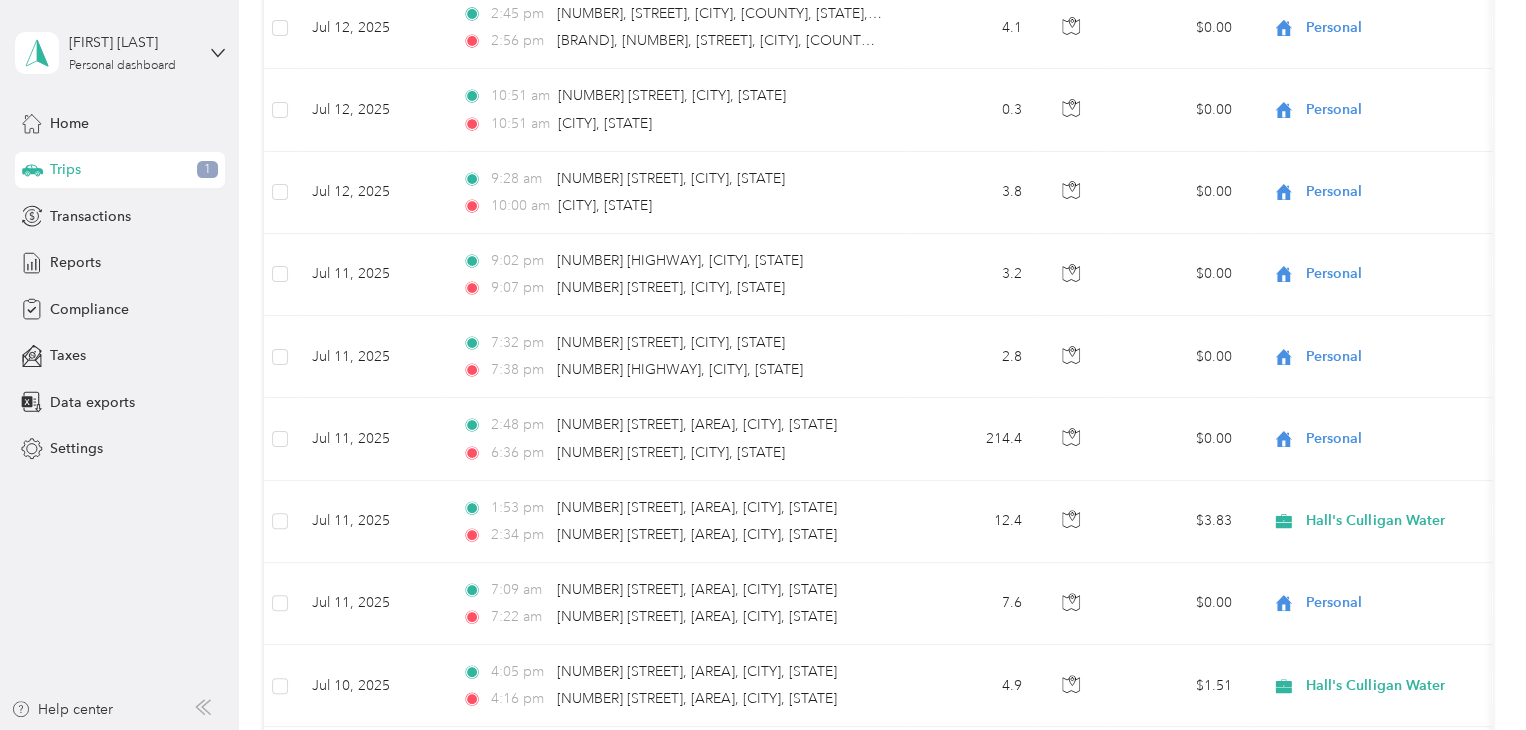 scroll, scrollTop: 8588, scrollLeft: 0, axis: vertical 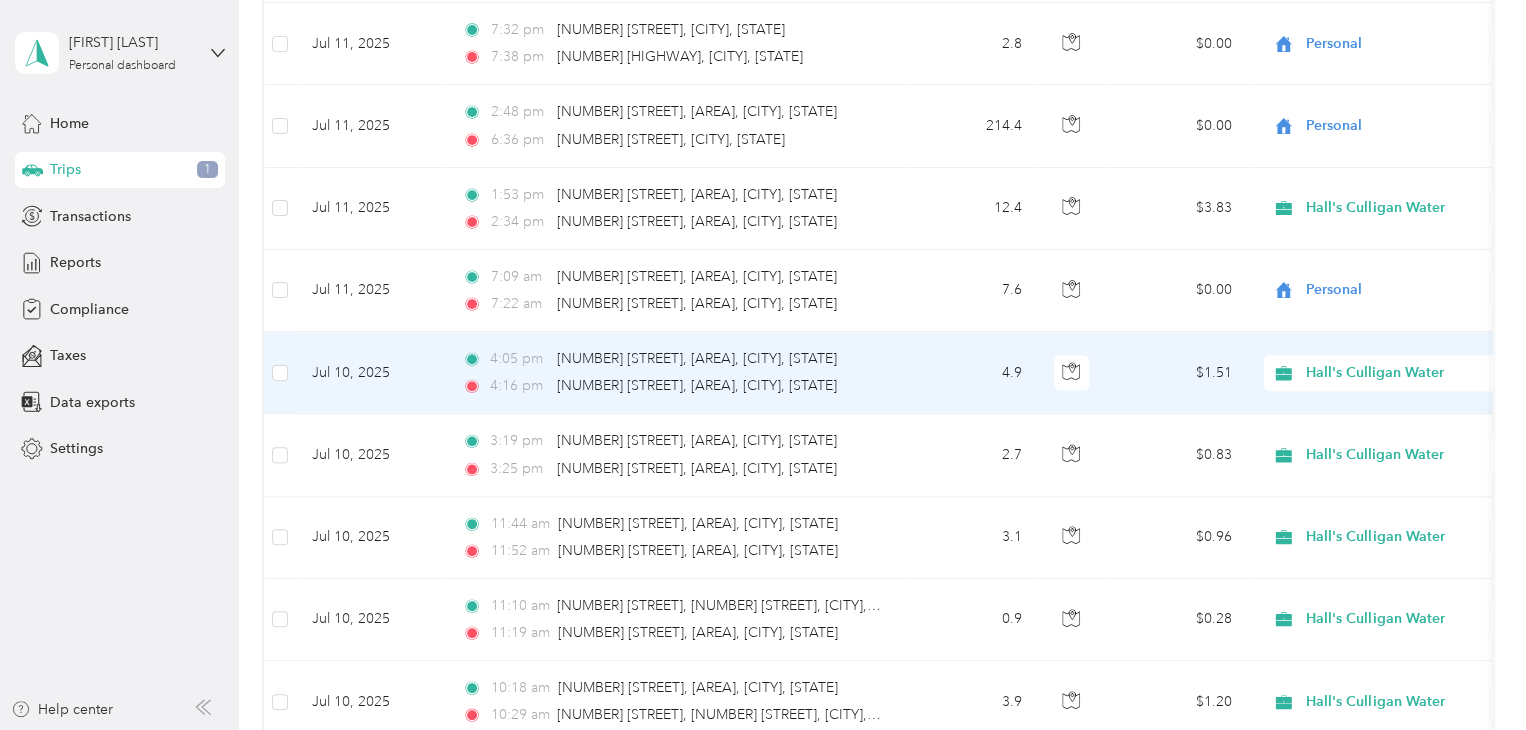 click on "Hall's Culligan Water" at bounding box center [1397, 373] 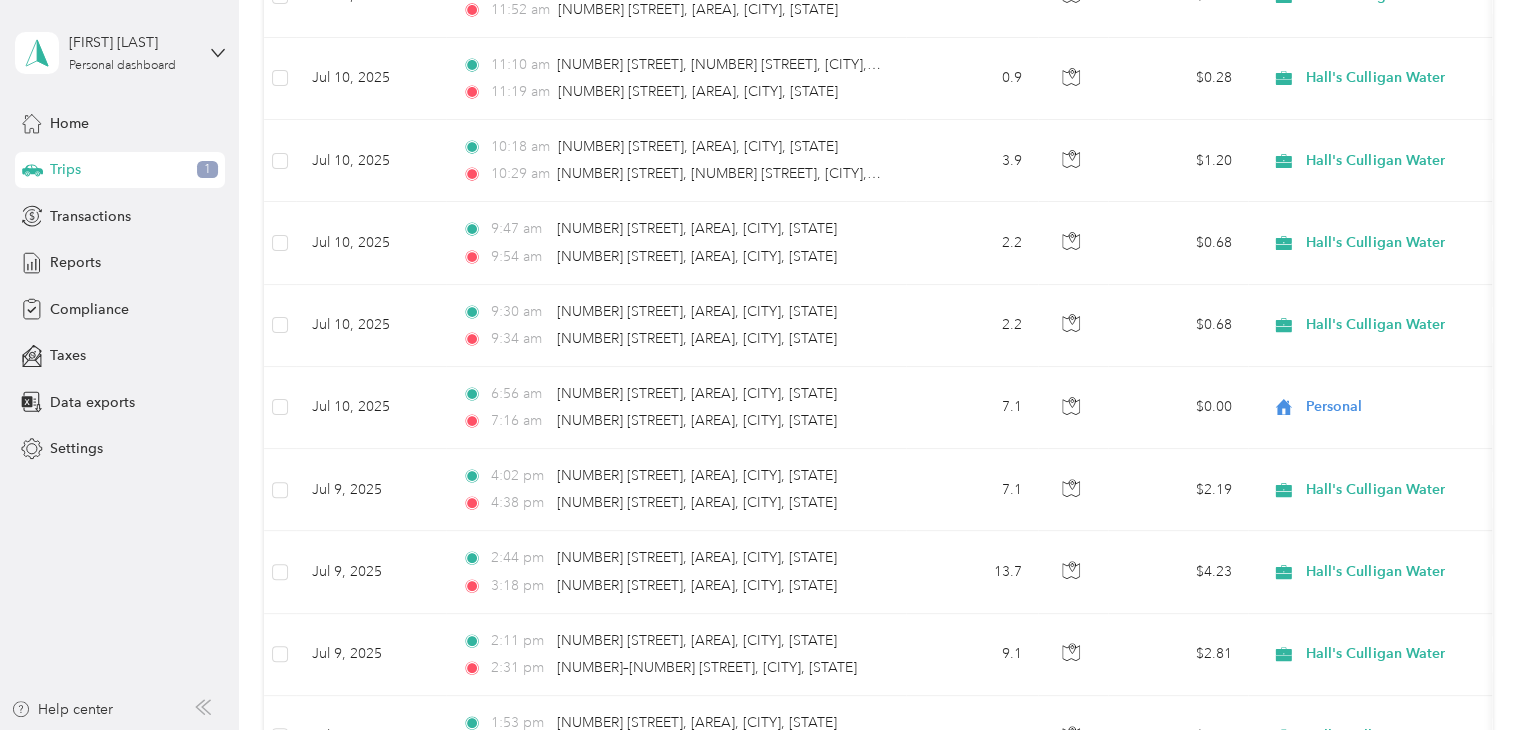 scroll, scrollTop: 9467, scrollLeft: 0, axis: vertical 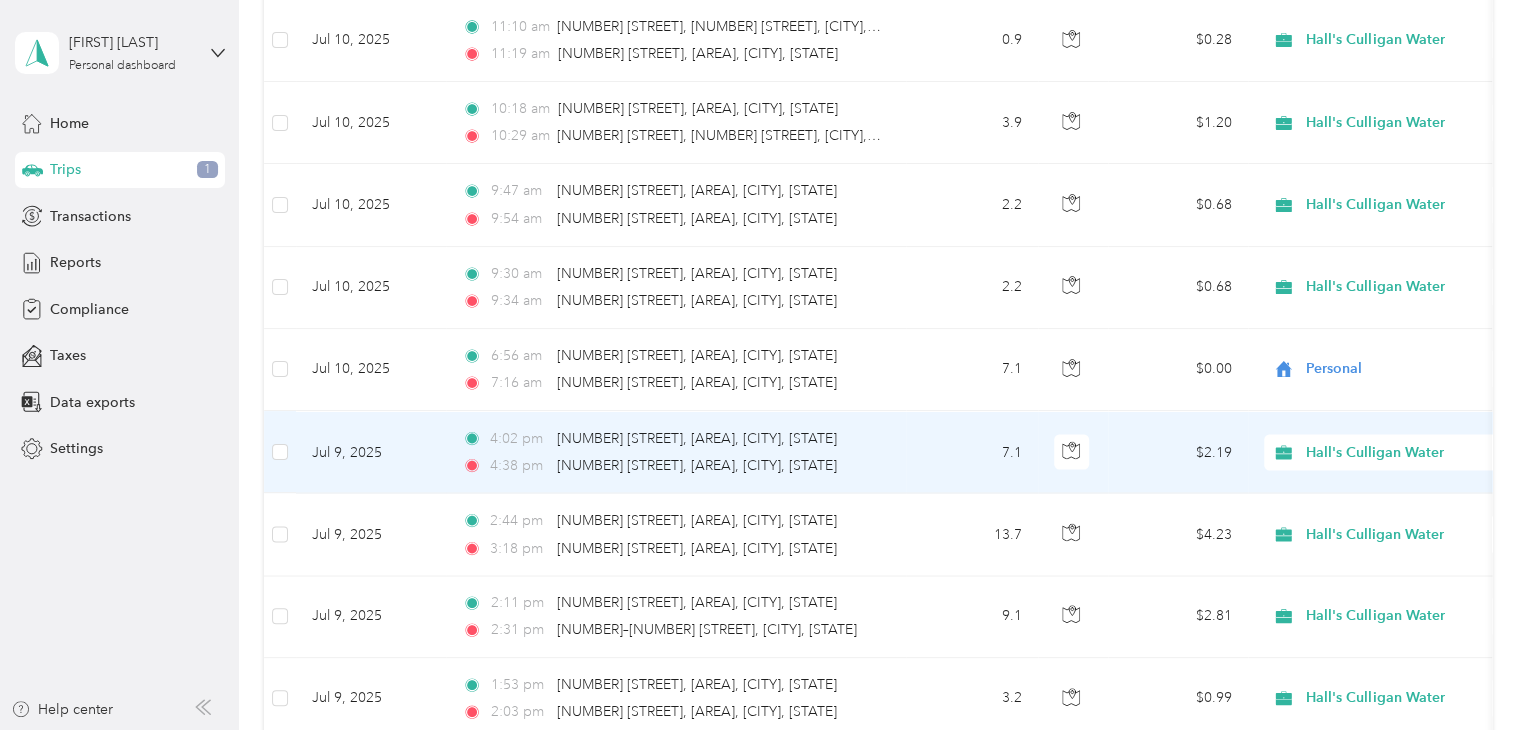 click on "Hall's Culligan Water" at bounding box center (1397, 452) 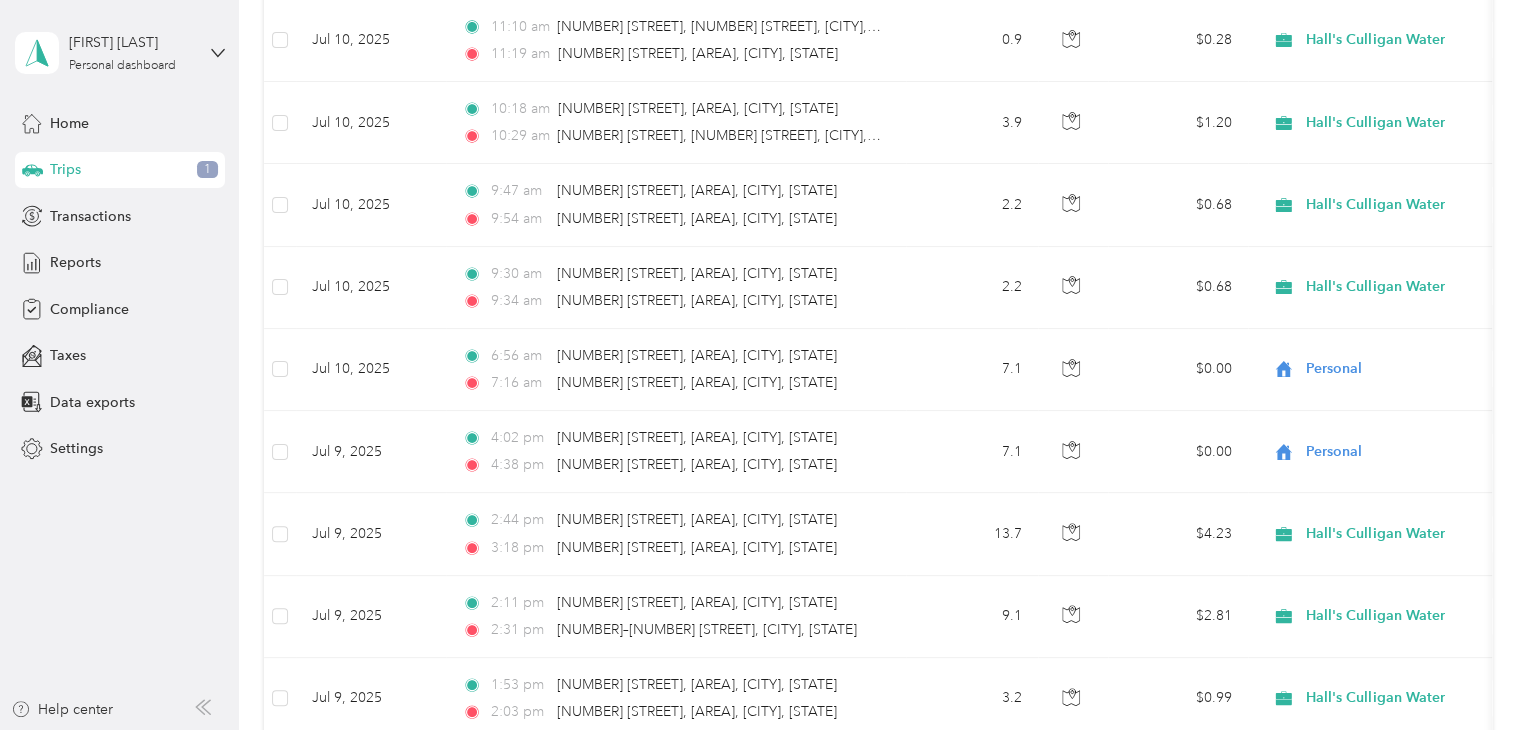 scroll, scrollTop: 8828, scrollLeft: 0, axis: vertical 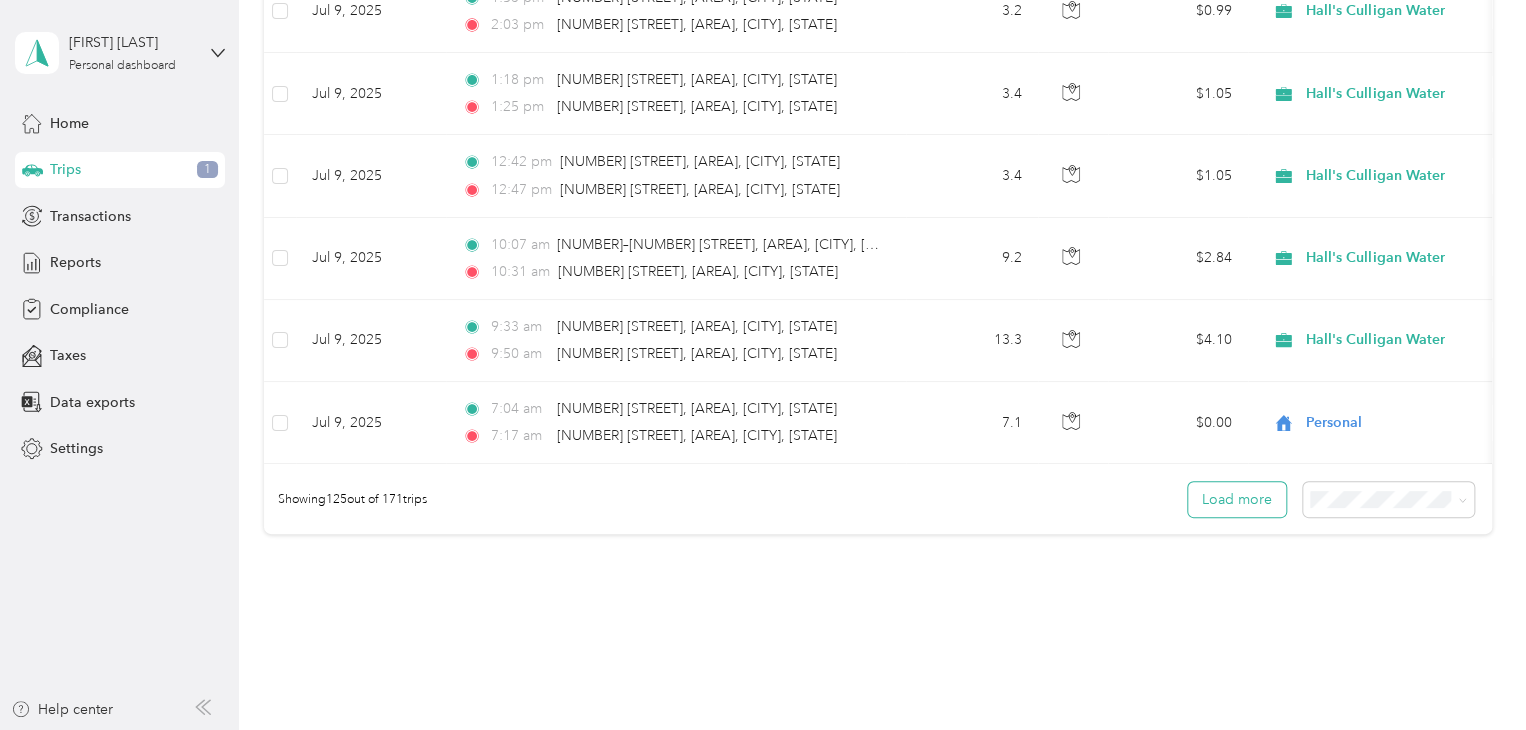 click on "Load more" at bounding box center (1237, 499) 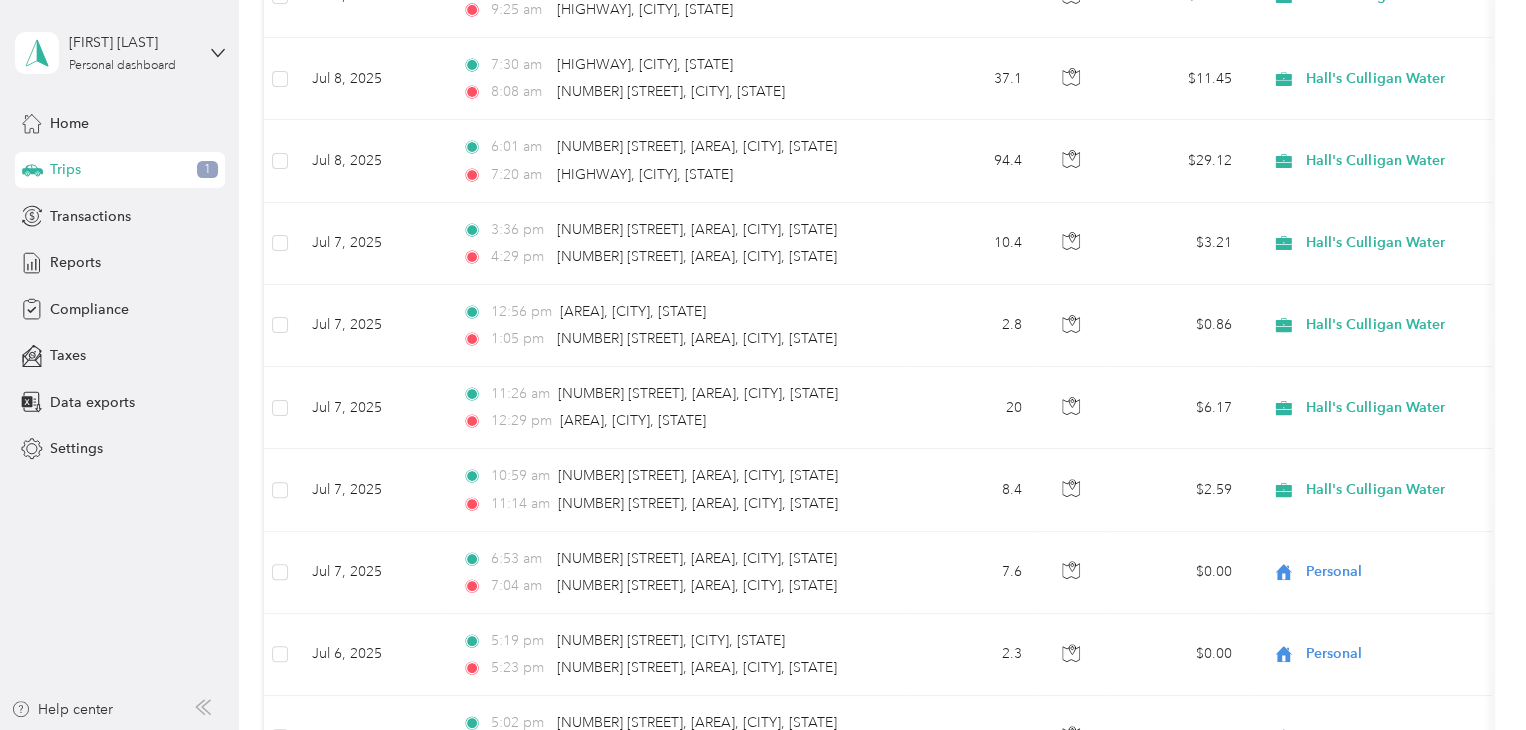 scroll, scrollTop: 10887, scrollLeft: 0, axis: vertical 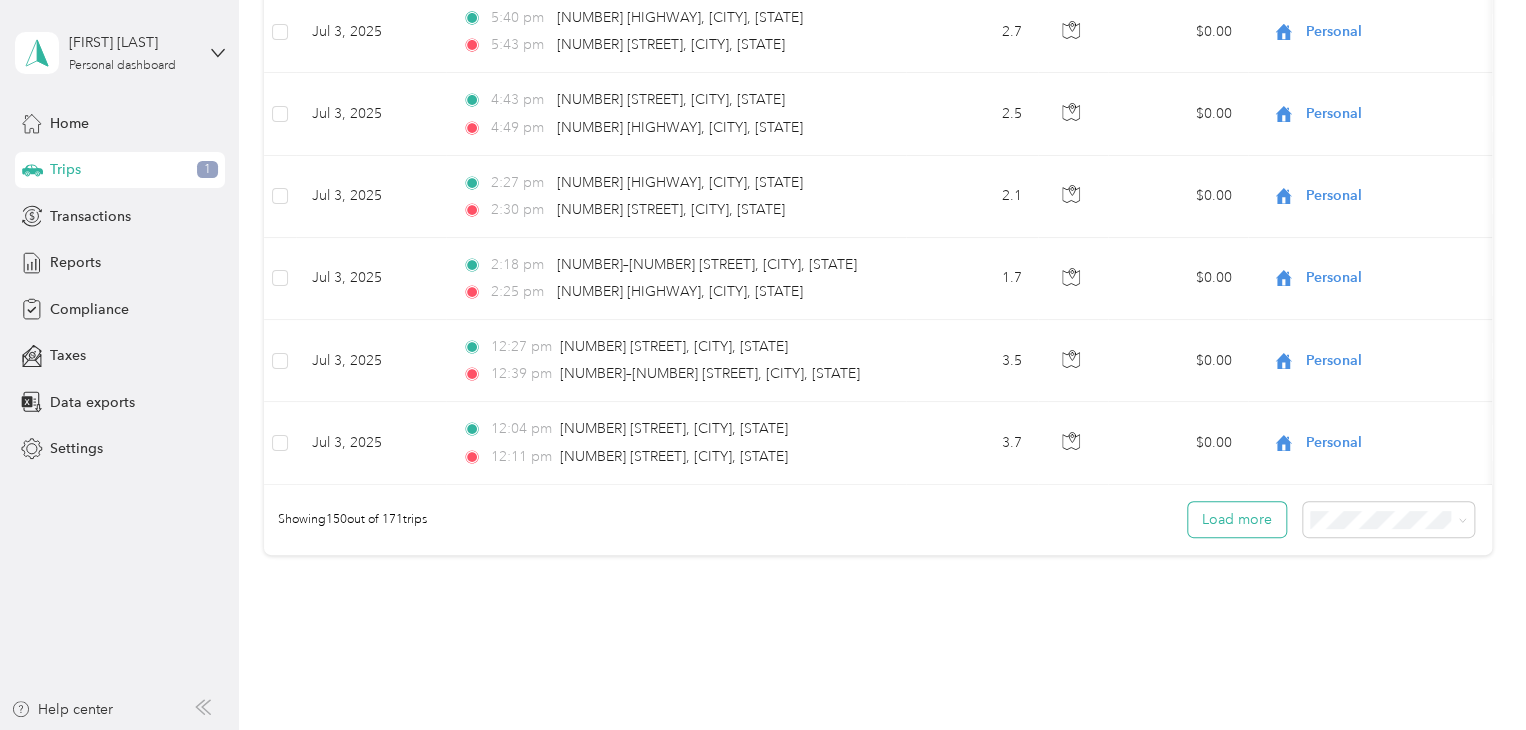 click on "Load more" at bounding box center (1237, 519) 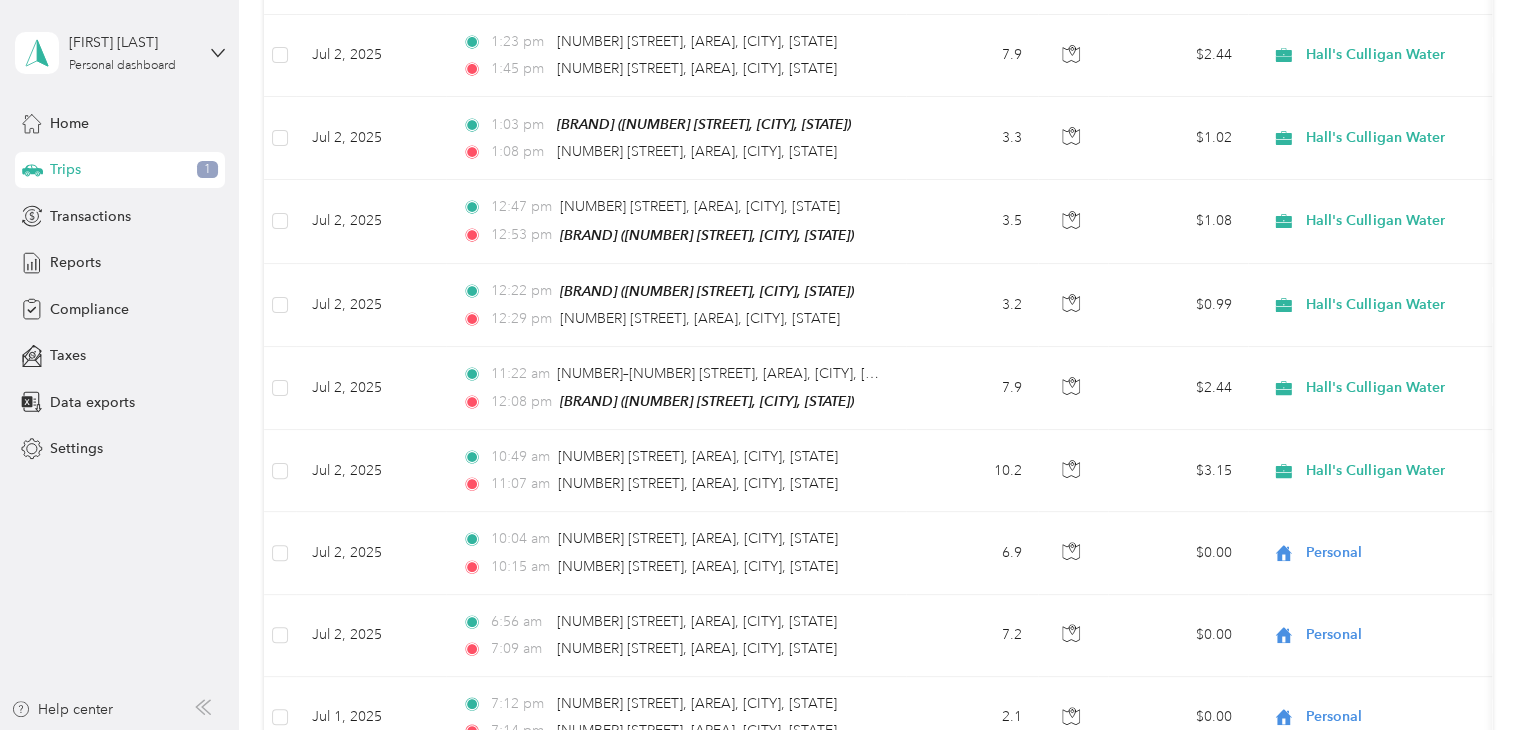 scroll, scrollTop: 13189, scrollLeft: 0, axis: vertical 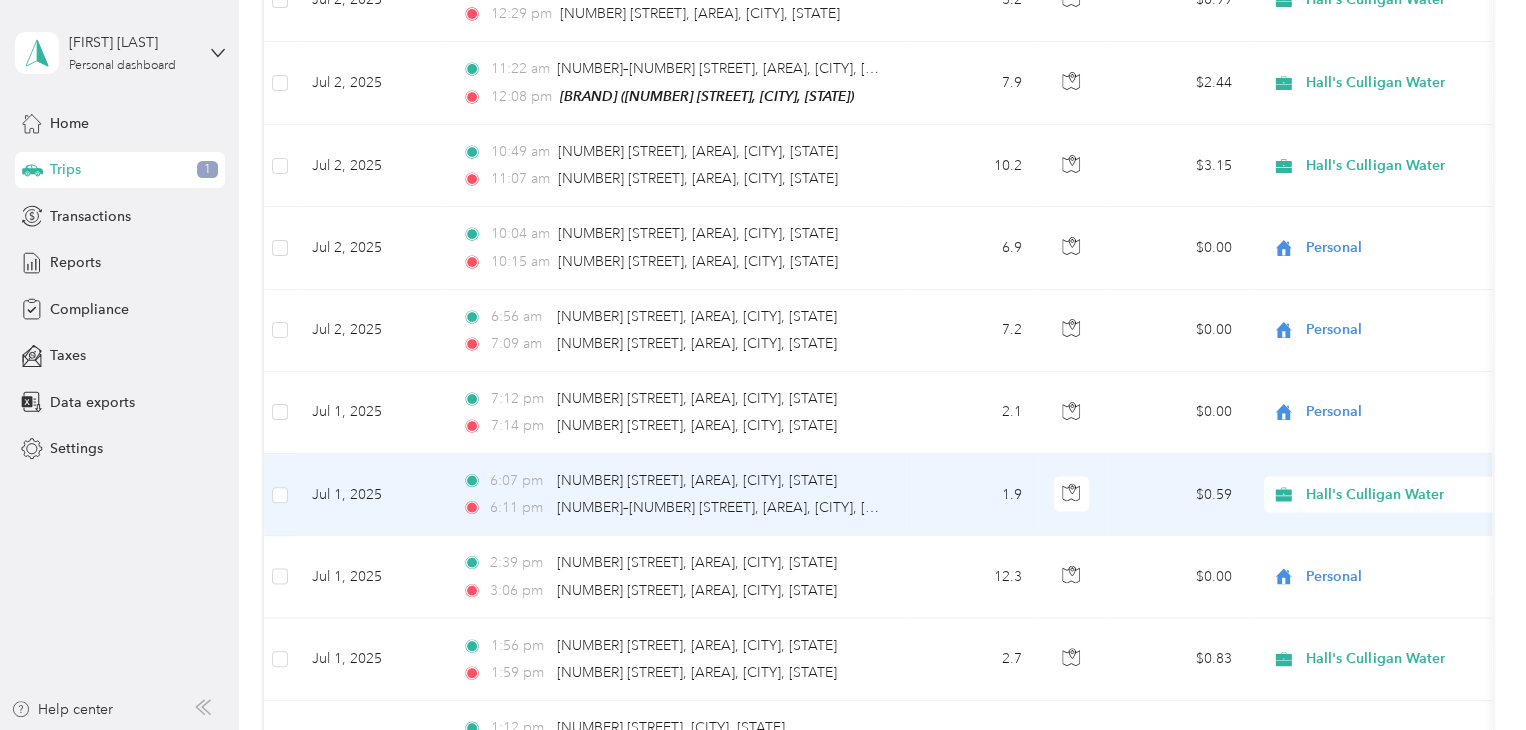 click on "Hall's Culligan Water" at bounding box center [1397, 495] 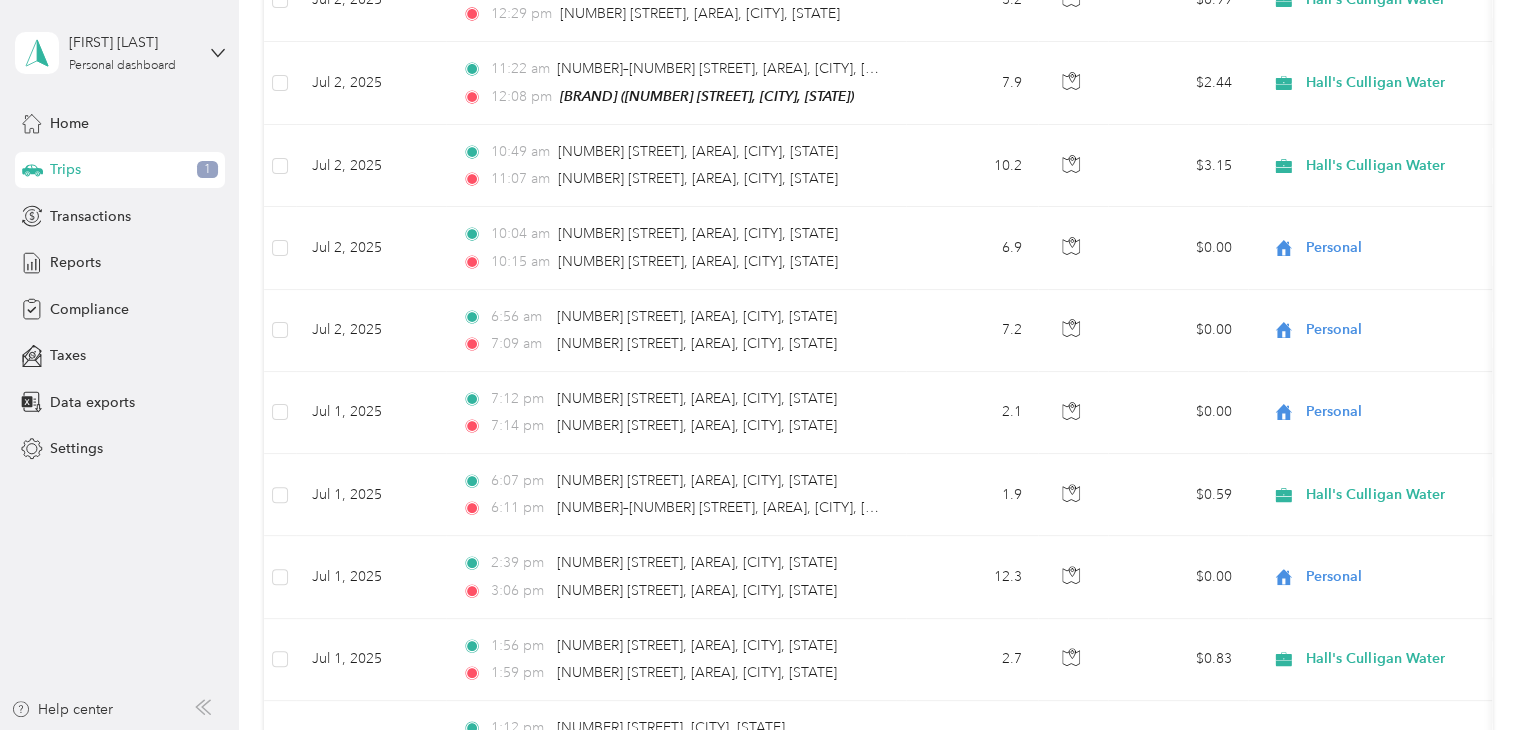 scroll, scrollTop: 12738, scrollLeft: 0, axis: vertical 